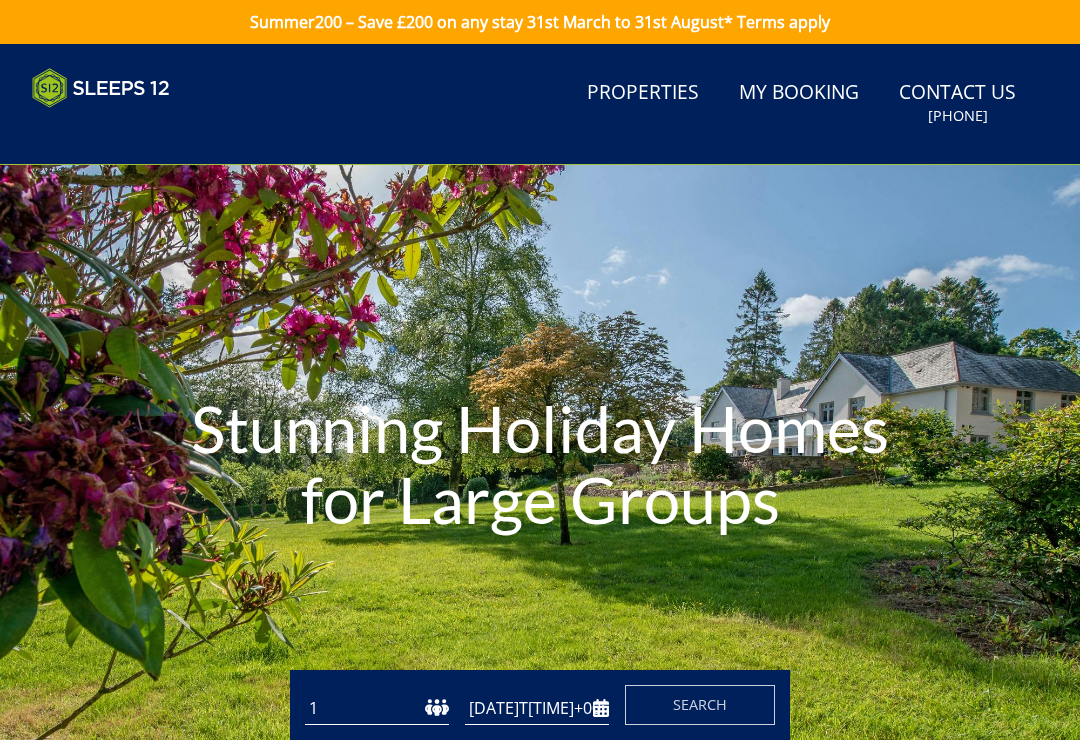 scroll, scrollTop: 0, scrollLeft: 0, axis: both 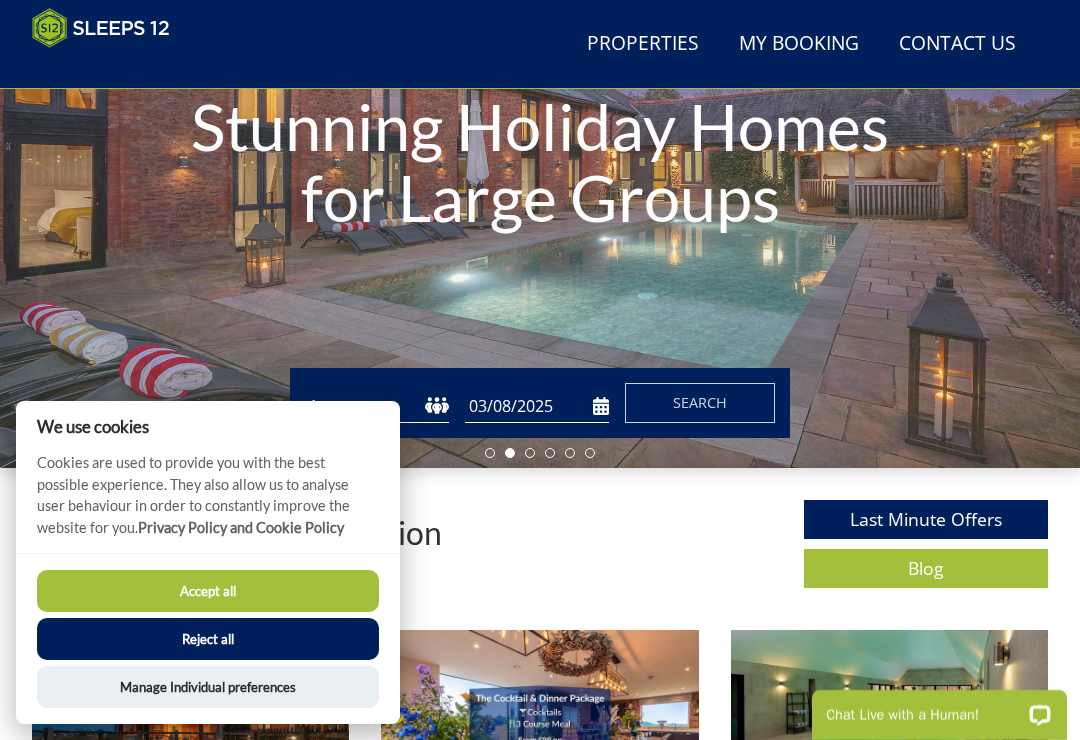 click on "Accept all" at bounding box center [208, 591] 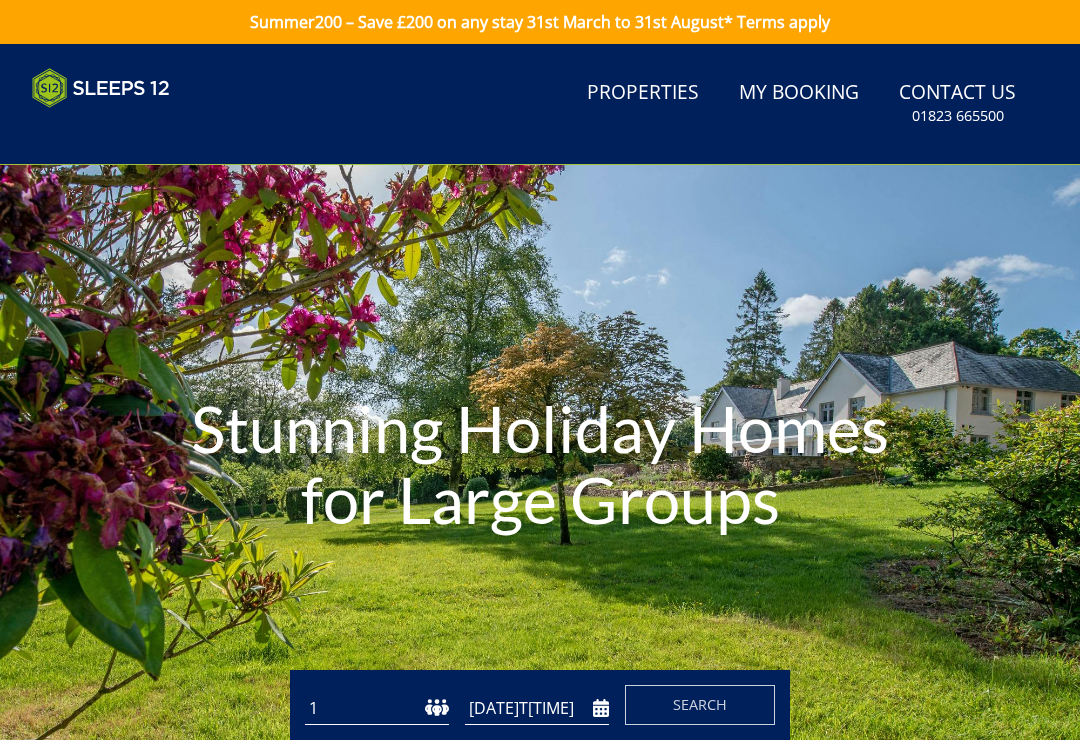scroll, scrollTop: 0, scrollLeft: 0, axis: both 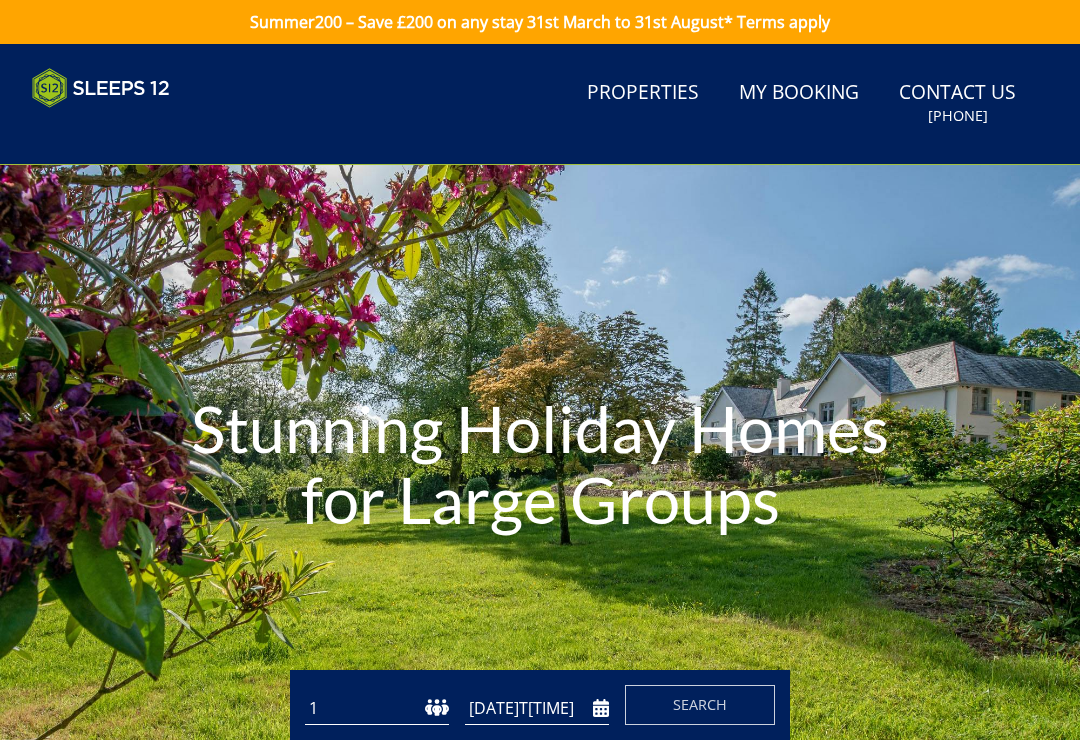 type on "03/08/2025" 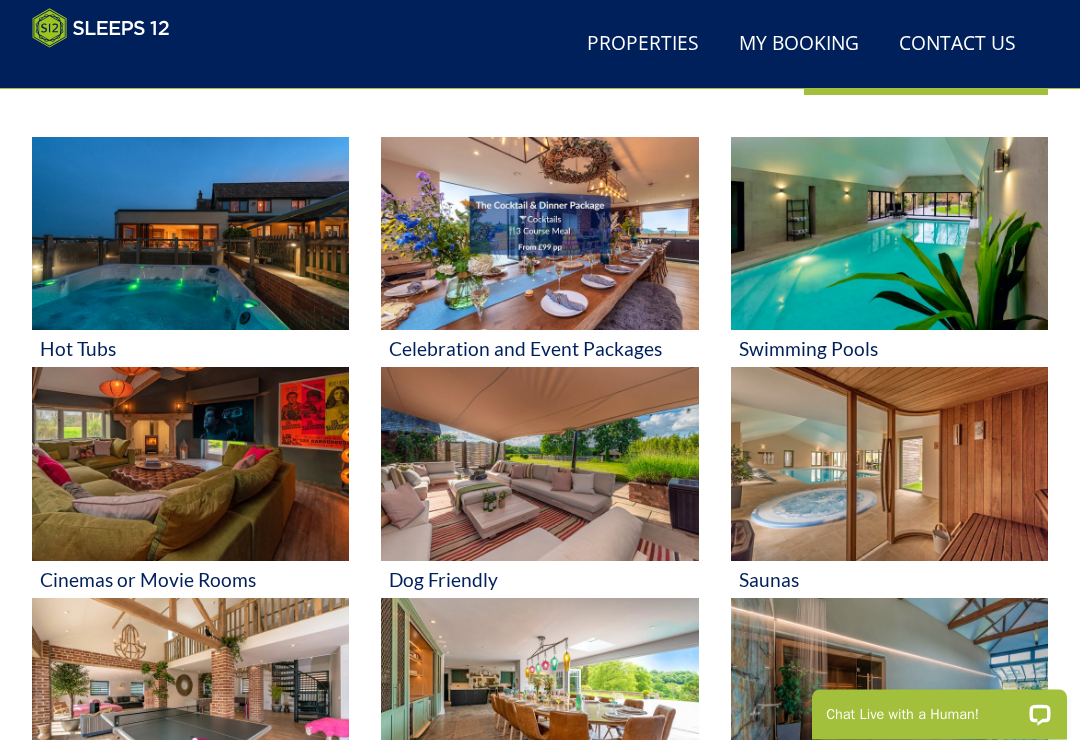 scroll, scrollTop: 765, scrollLeft: 0, axis: vertical 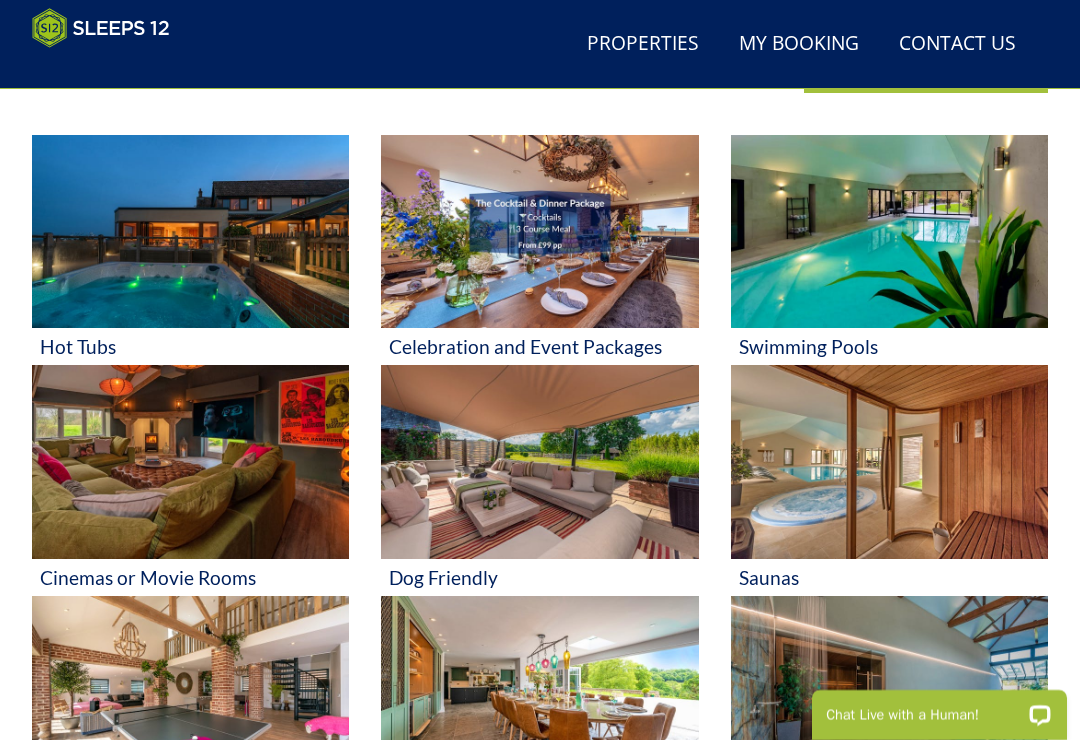 click at bounding box center (889, 231) 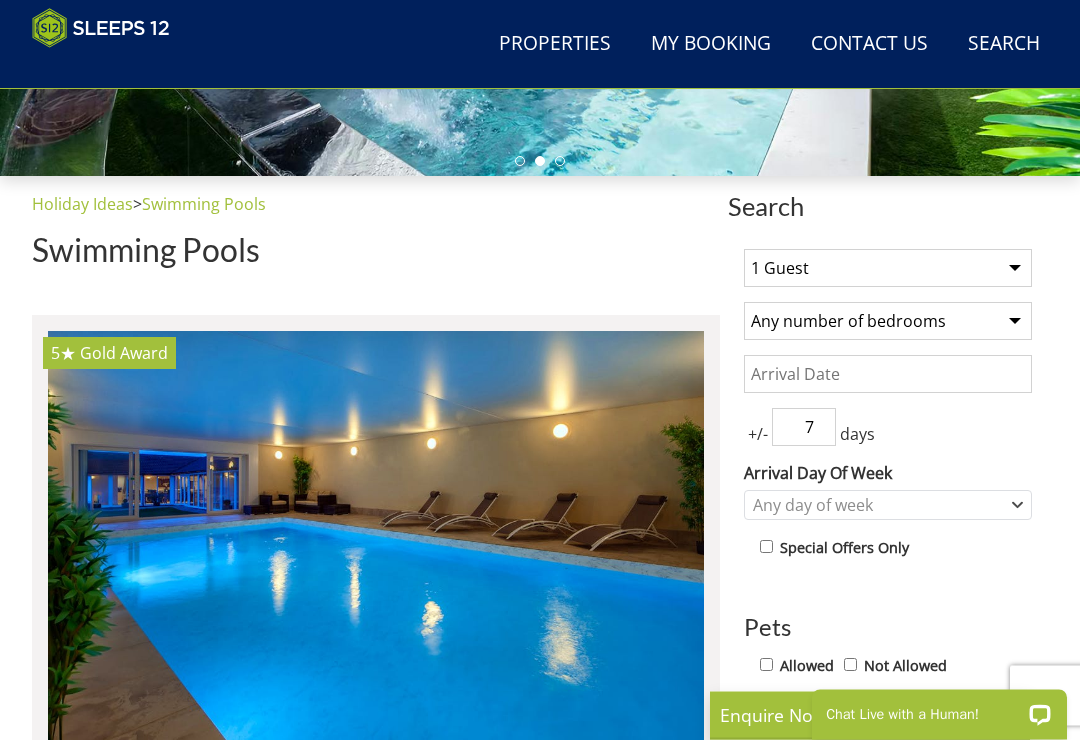 scroll, scrollTop: 563, scrollLeft: 0, axis: vertical 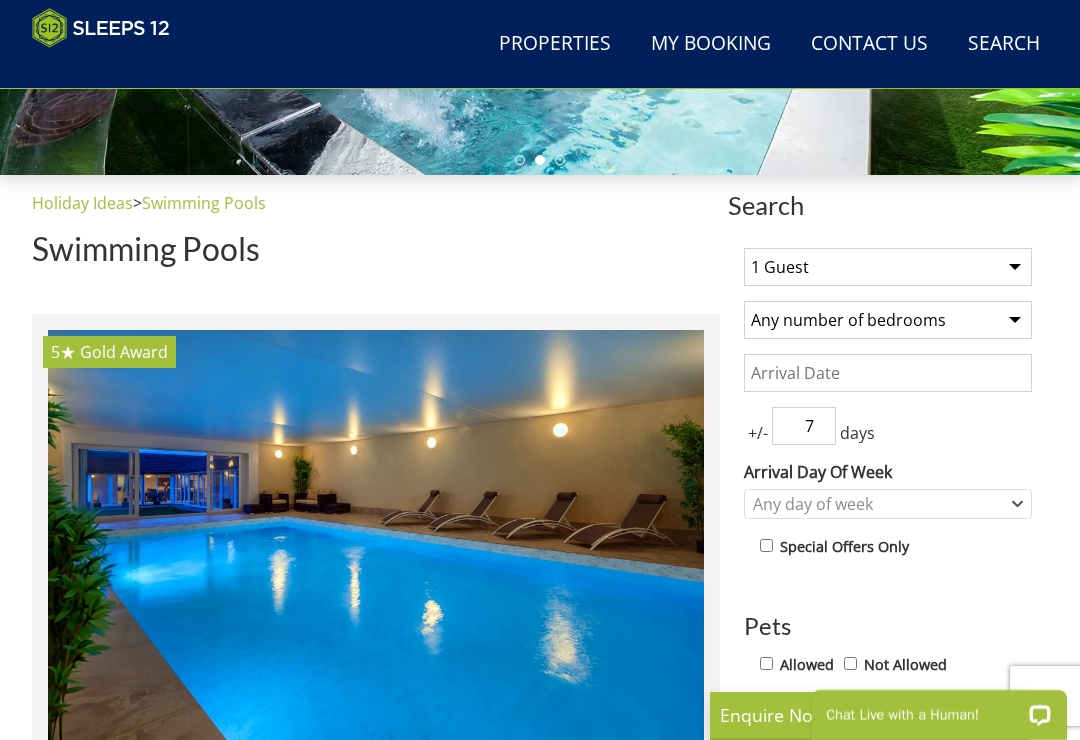 click on "1 Guest
2 Guests
3 Guests
4 Guests
5 Guests
6 Guests
7 Guests
8 Guests
9 Guests
10 Guests
11 Guests
12 Guests
13 Guests
14 Guests
15 Guests
16 Guests
17 Guests
18 Guests
19 Guests
20 Guests
21 Guests
22 Guests
23 Guests
24 Guests
25 Guests
26 Guests
27 Guests
28 Guests
29 Guests
30 Guests
31 Guests
32 Guests
33 Guests
34 Guests
35 Guests
36 Guests
37 Guests
38 Guests
39 Guests
40 Guests
41 Guests
42 Guests
43 Guests
44 Guests
45 Guests
46 Guests
47 Guests
48 Guests
49 Guests
50 Guests" at bounding box center (888, 267) 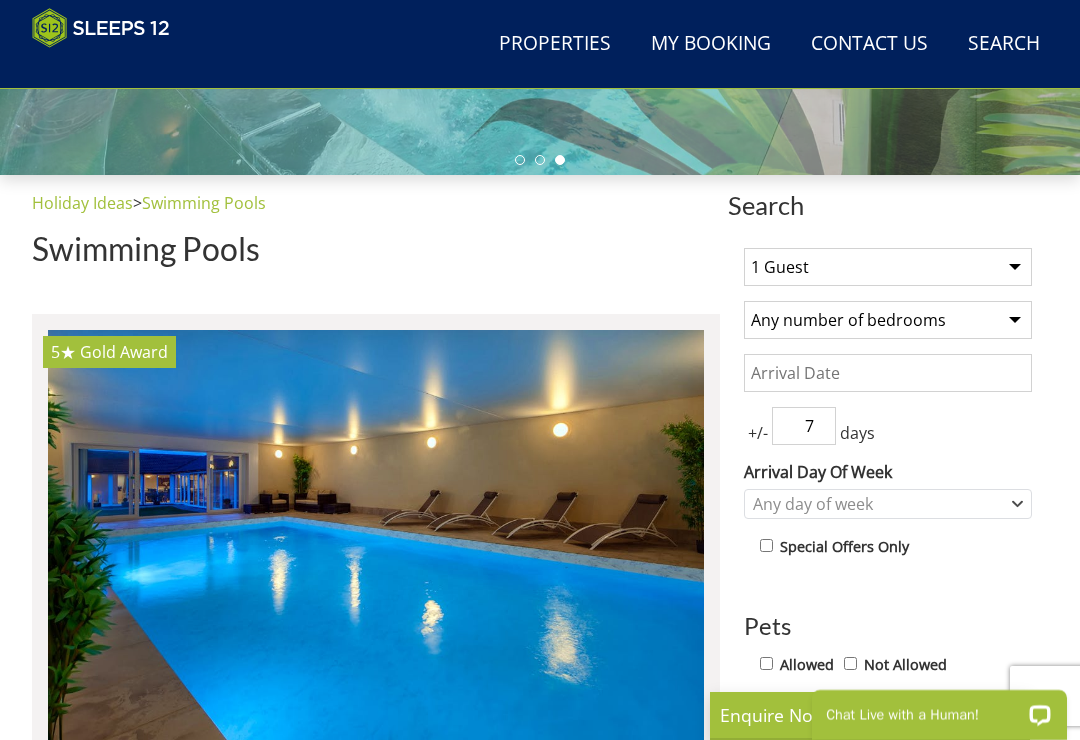 select on "20" 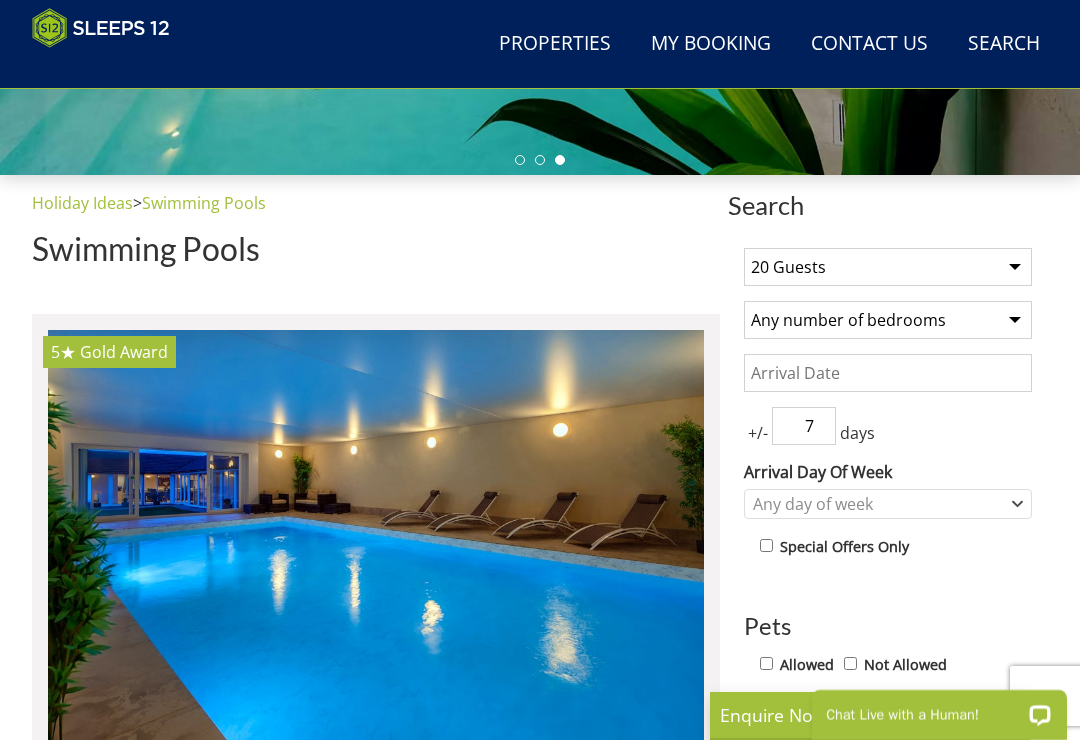 click on "Date" at bounding box center (888, 373) 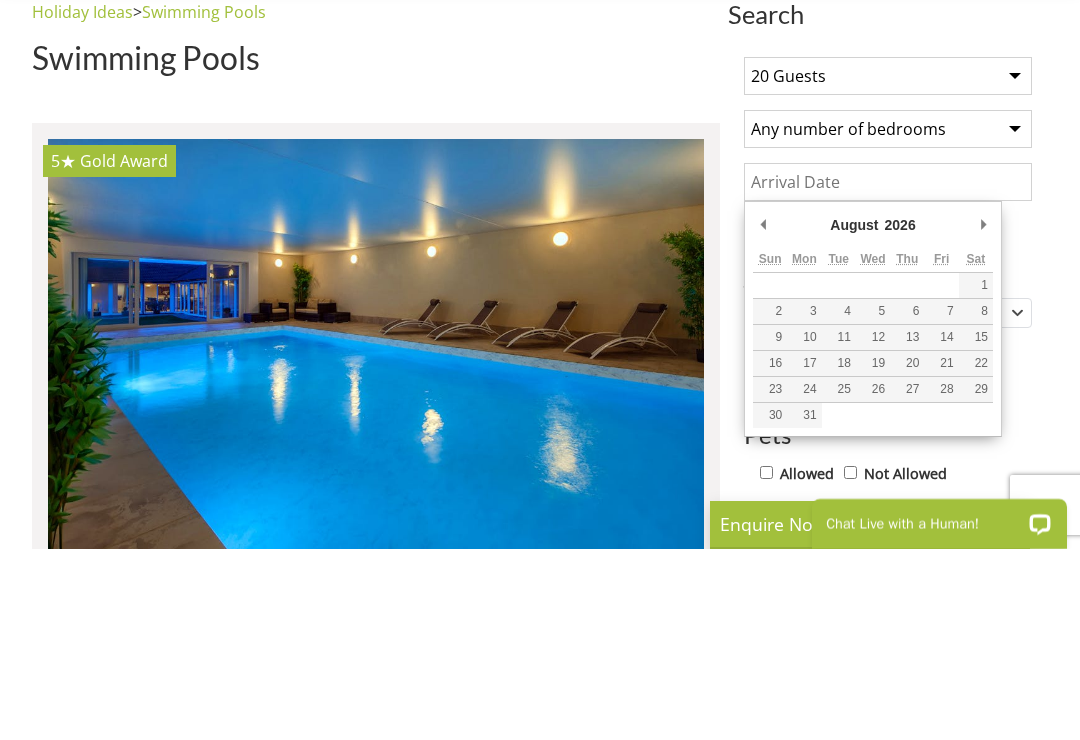 type on "14/08/2026" 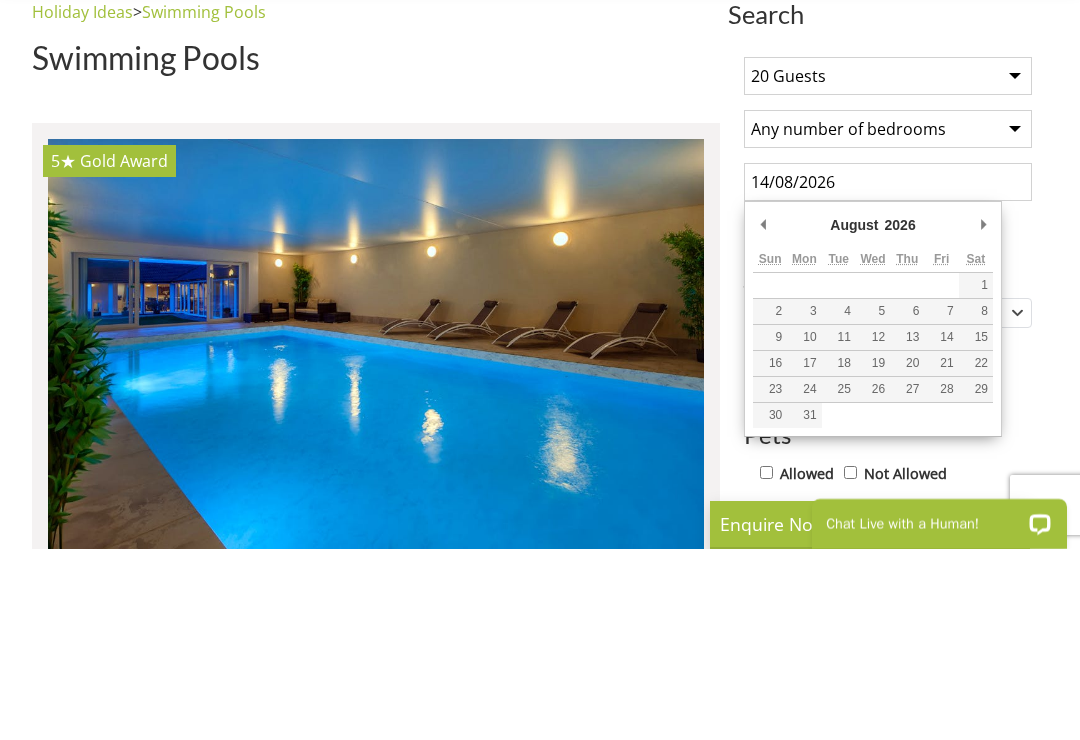 scroll, scrollTop: 754, scrollLeft: 0, axis: vertical 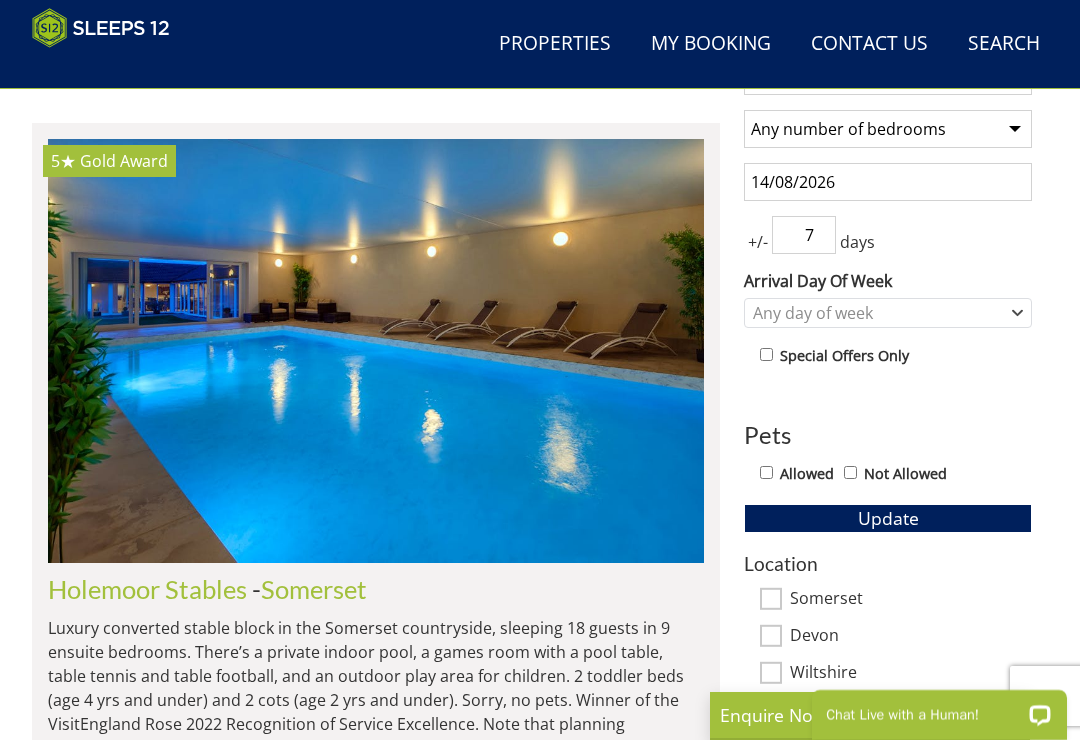 click on "7" at bounding box center (804, 235) 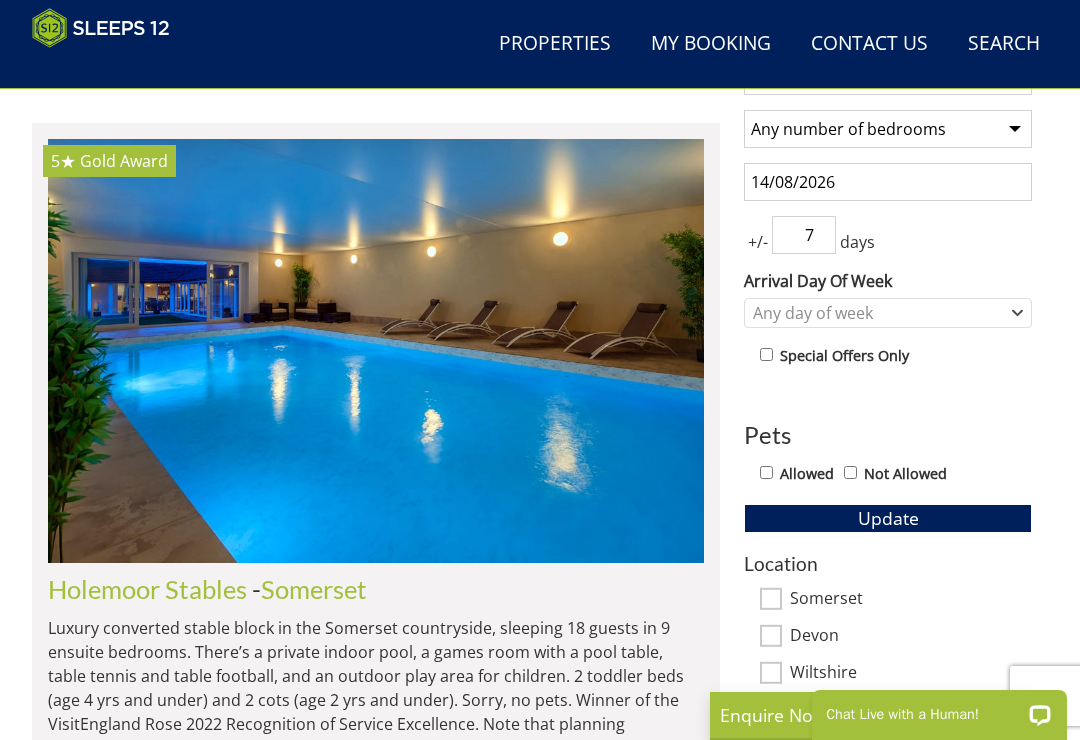 click on "1 Guest
2 Guests
3 Guests
4 Guests
5 Guests
6 Guests
7 Guests
8 Guests
9 Guests
10 Guests
11 Guests
12 Guests
13 Guests
14 Guests
15 Guests
16 Guests
17 Guests
18 Guests
19 Guests
20 Guests
21 Guests
22 Guests
23 Guests
24 Guests
25 Guests
26 Guests
27 Guests
28 Guests
29 Guests
30 Guests
31 Guests
32 Guests
33 Guests
34 Guests
35 Guests
36 Guests
37 Guests
38 Guests
39 Guests
40 Guests
41 Guests
42 Guests
43 Guests
44 Guests
45 Guests
46 Guests
47 Guests
48 Guests
49 Guests
50 Guests
Any number of bedrooms
3 Bedrooms
4 Bedrooms
5 Bedrooms
6 Bedrooms
7 Bedrooms
8 Bedrooms
9 Bedrooms
10 Bedrooms
11 Bedrooms
12 Bedrooms
13 Bedrooms
14 Bedrooms
15 Bedrooms
16 Bedrooms
[DATE]
+/- 7" at bounding box center [888, 569] 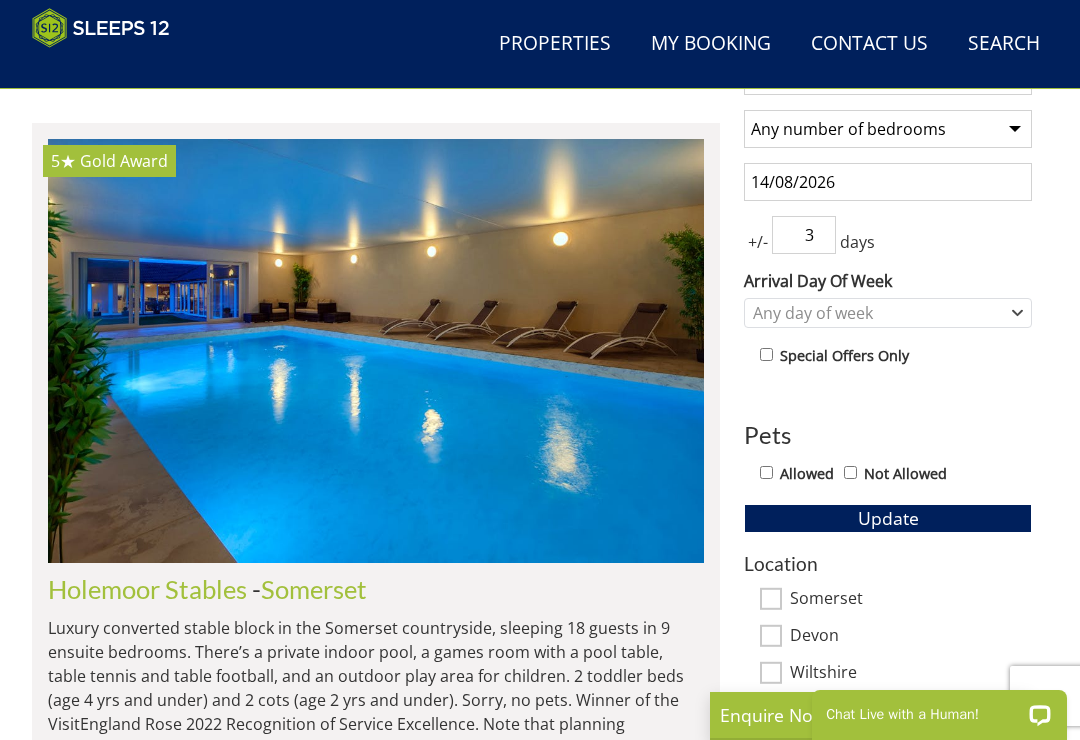 type on "3" 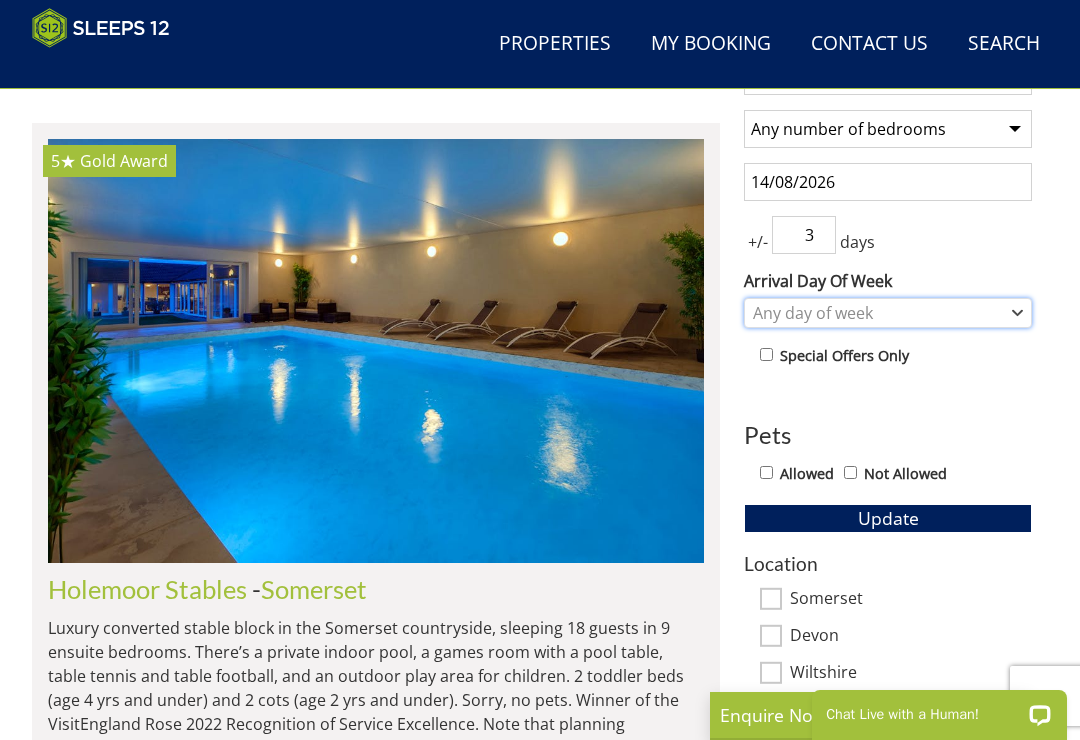 click on "Any day of week" at bounding box center [877, 313] 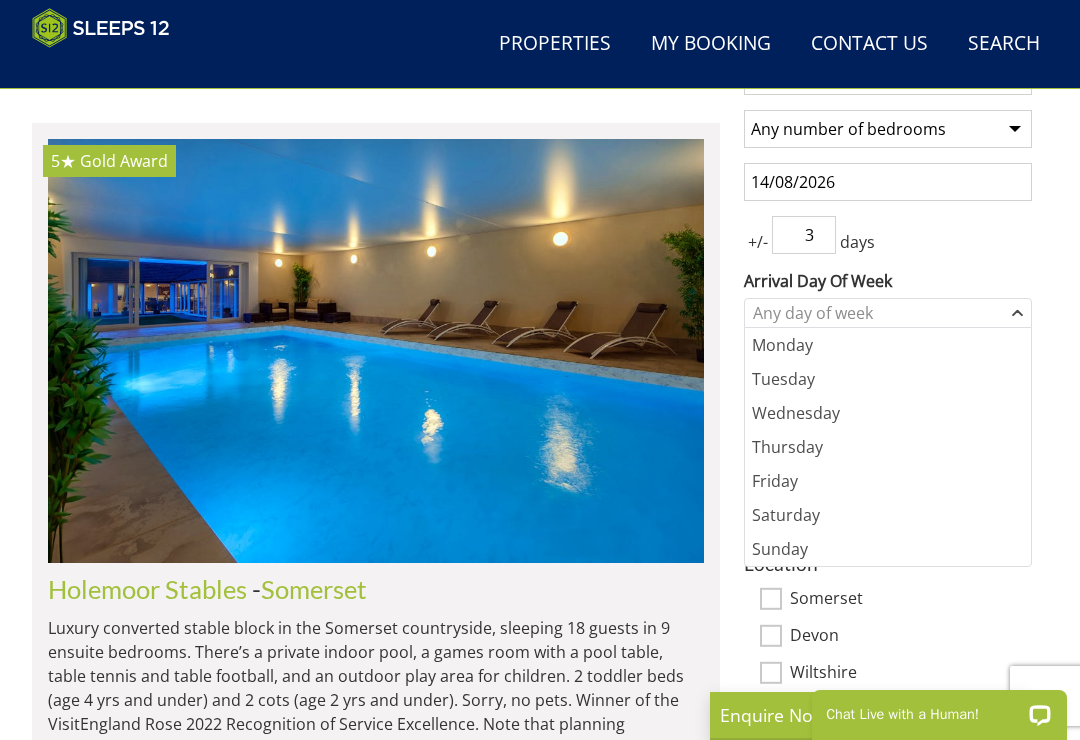 click on "Friday" at bounding box center (888, 481) 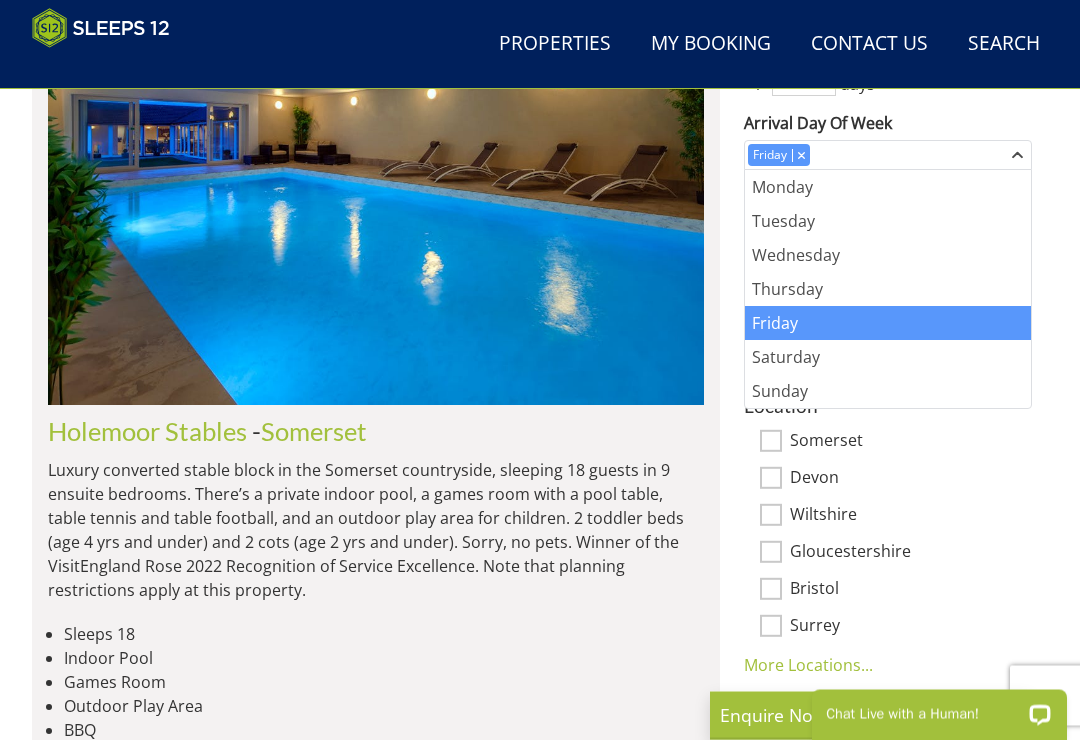 scroll, scrollTop: 912, scrollLeft: 0, axis: vertical 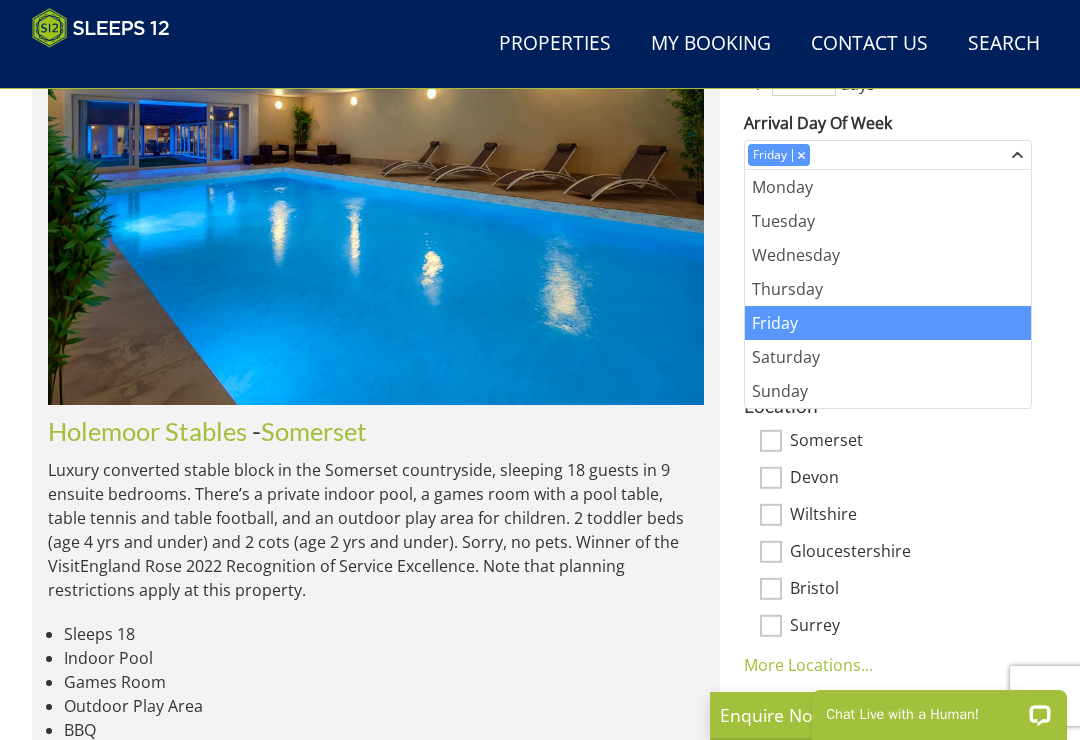 click on "Wiltshire" at bounding box center (911, 516) 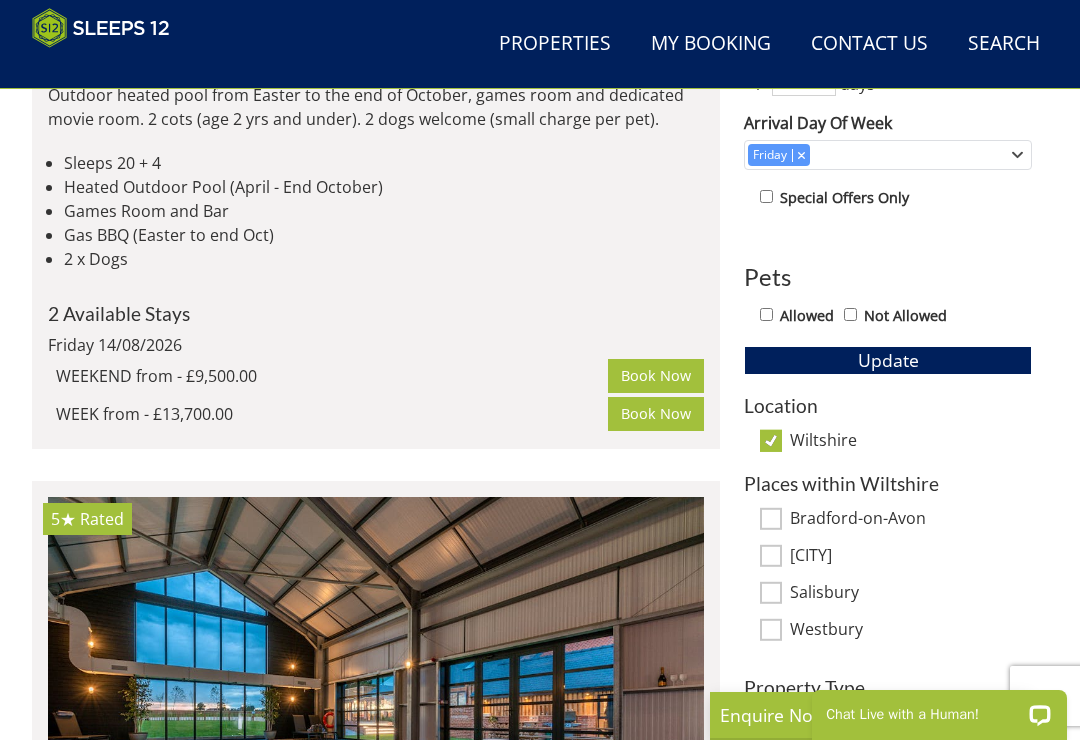 click on "Wiltshire" at bounding box center [771, 441] 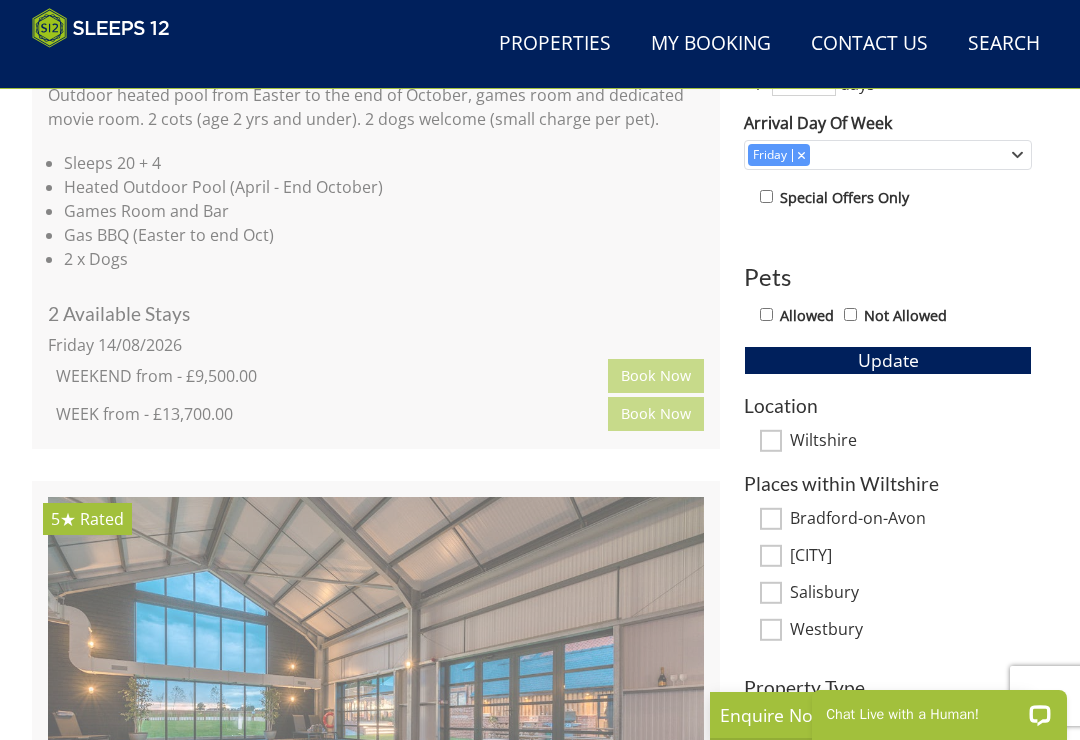 click on "Update" at bounding box center [888, 360] 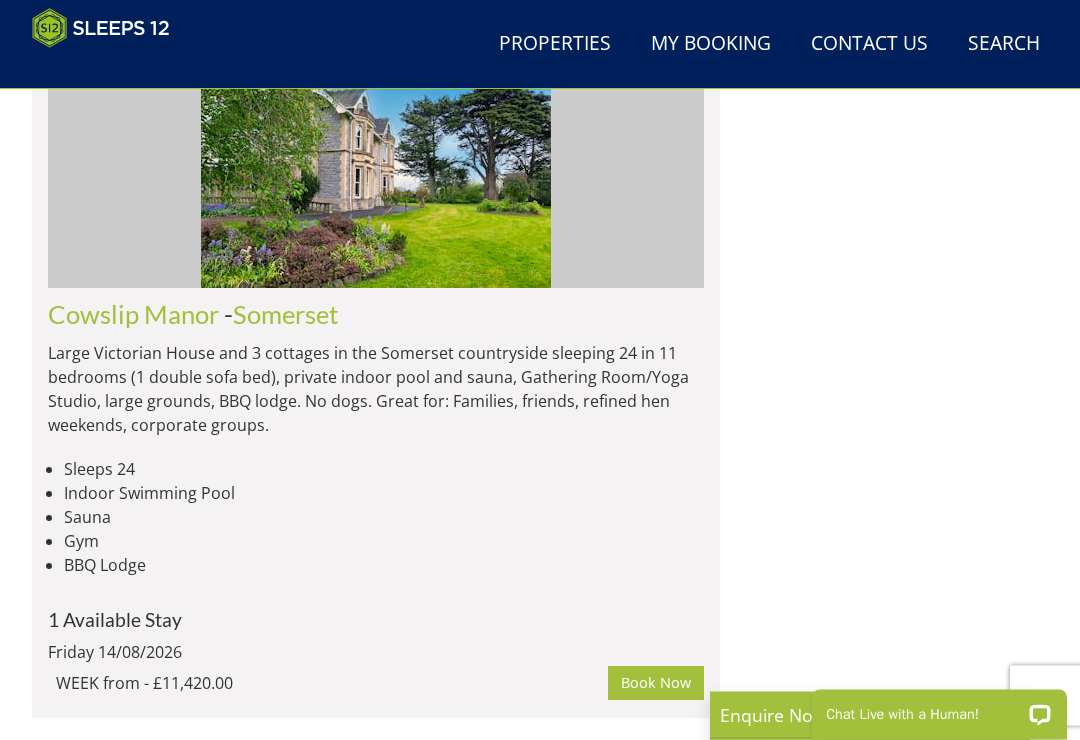 scroll, scrollTop: 7523, scrollLeft: 0, axis: vertical 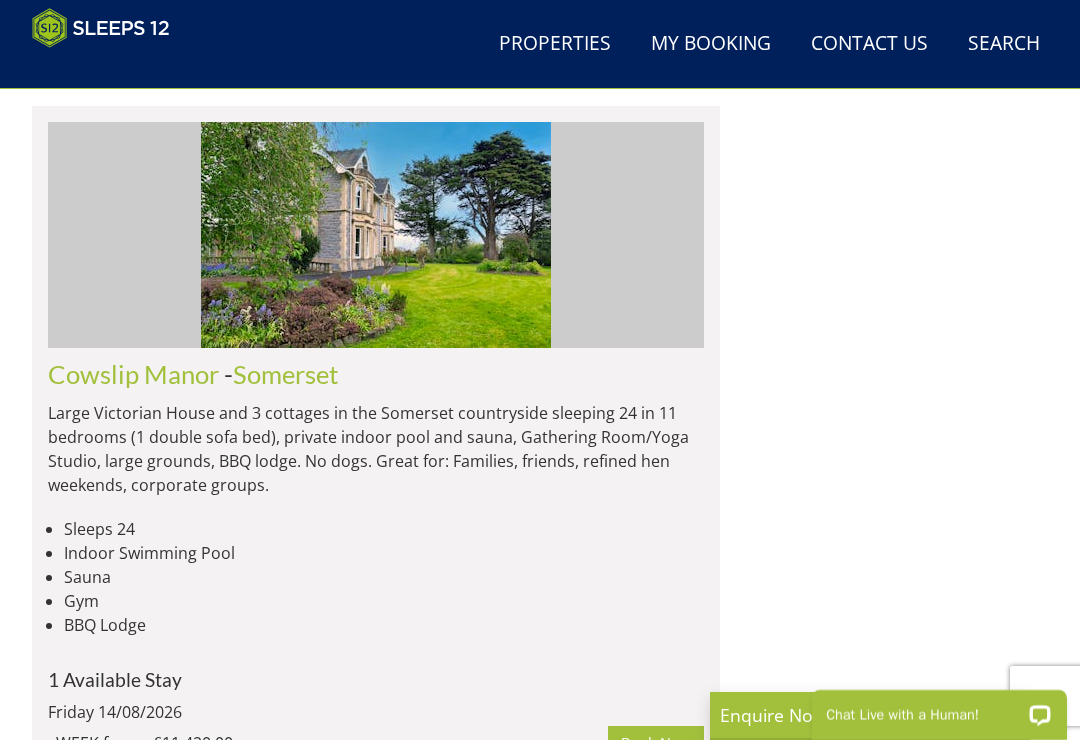 click at bounding box center [376, -2467] 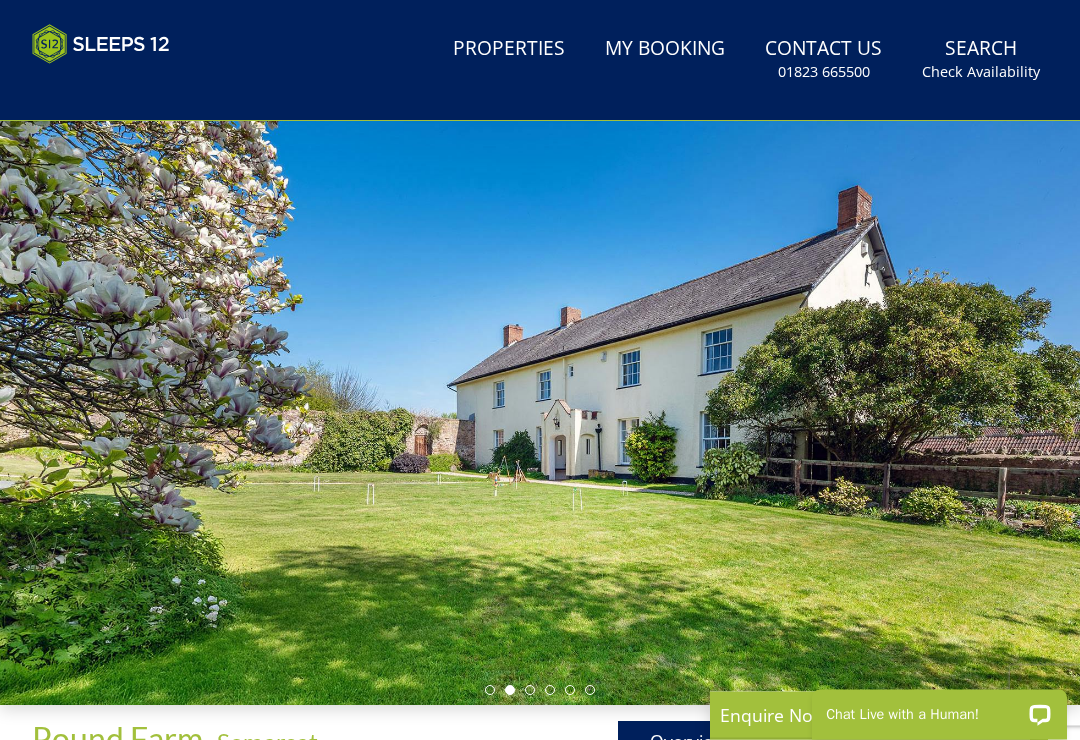 scroll, scrollTop: 99, scrollLeft: 0, axis: vertical 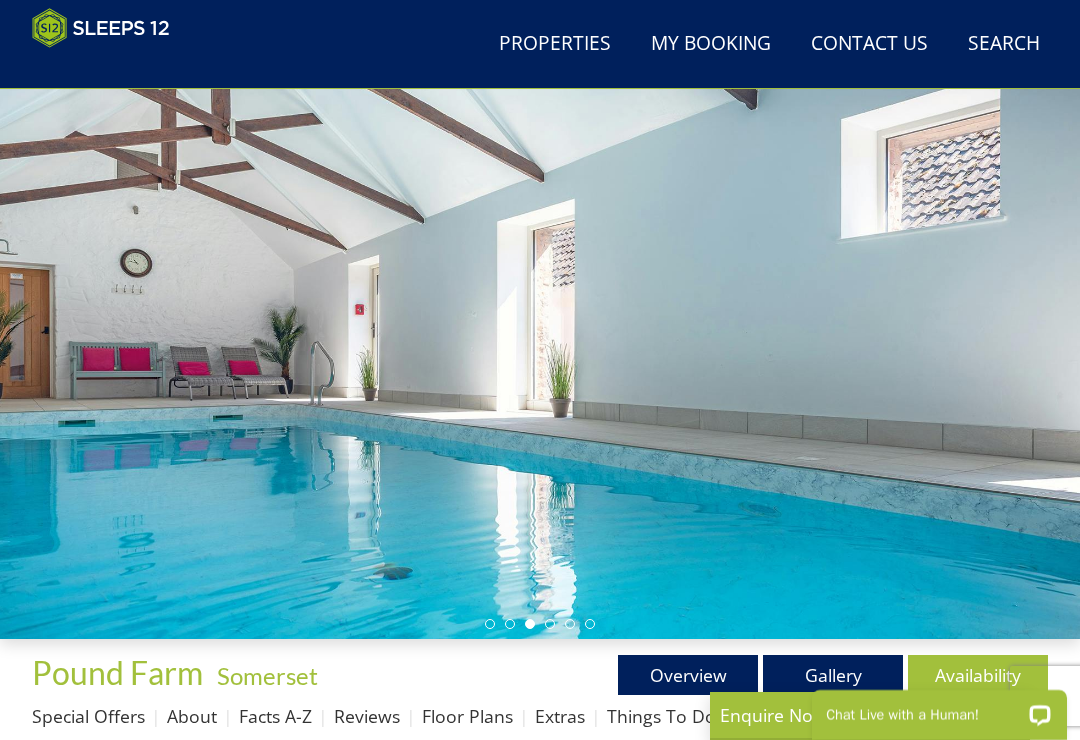click at bounding box center [540, 336] 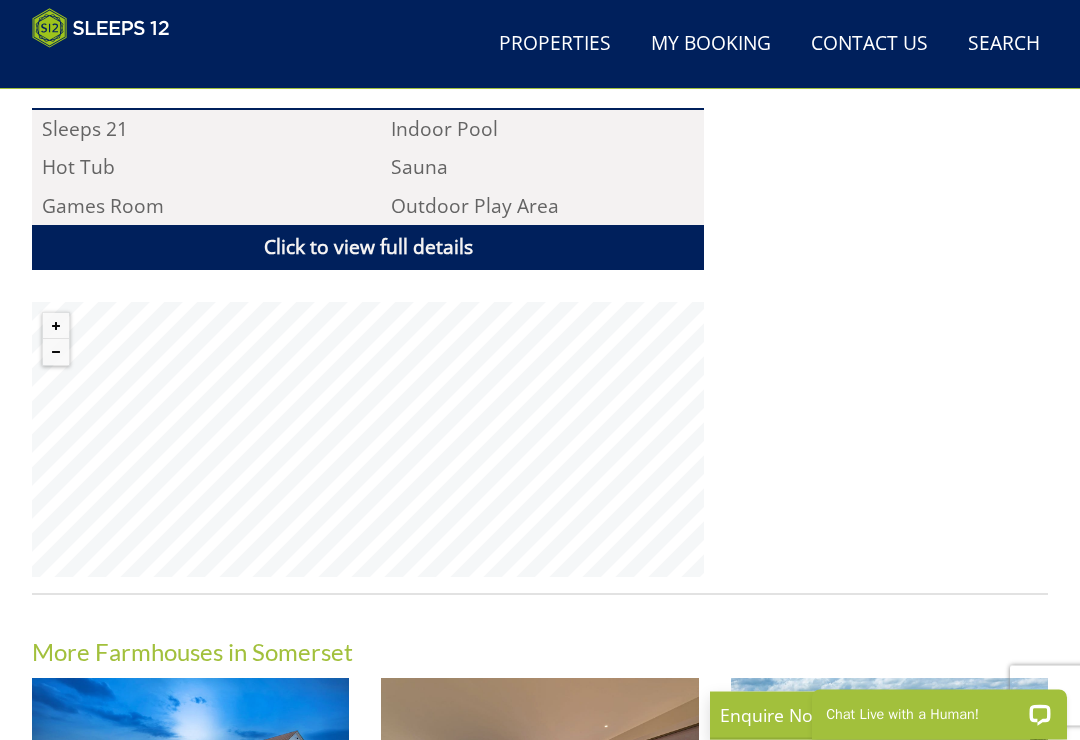 scroll, scrollTop: 1342, scrollLeft: 0, axis: vertical 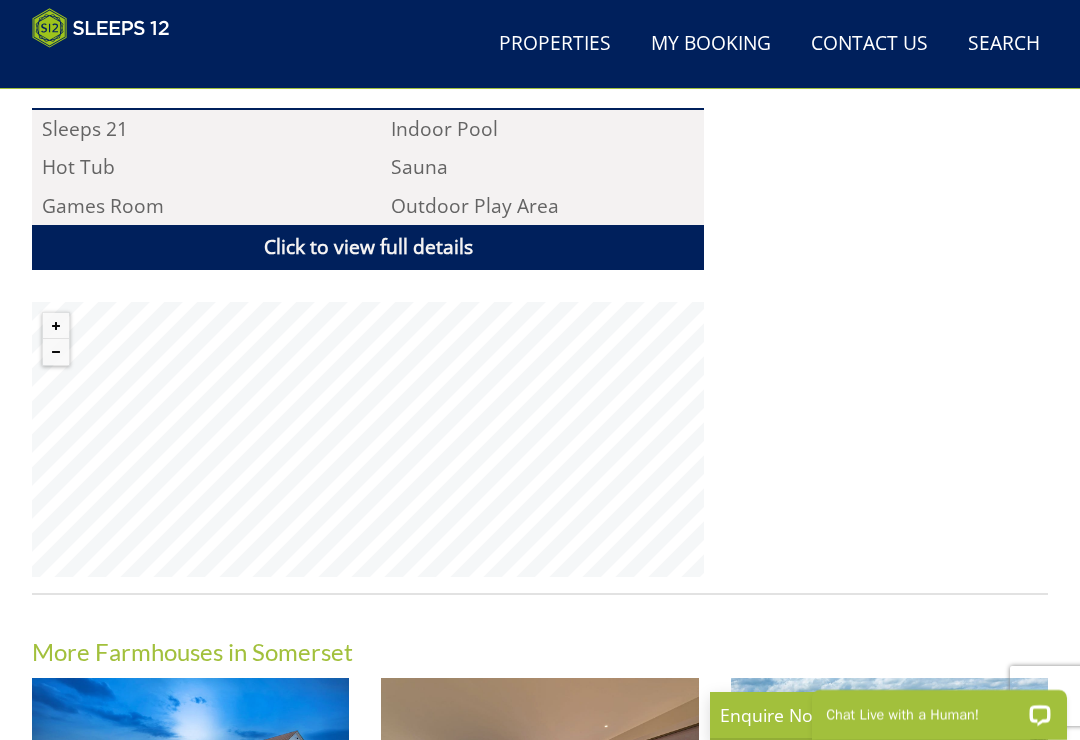 click on "Click to view full details" at bounding box center [368, 247] 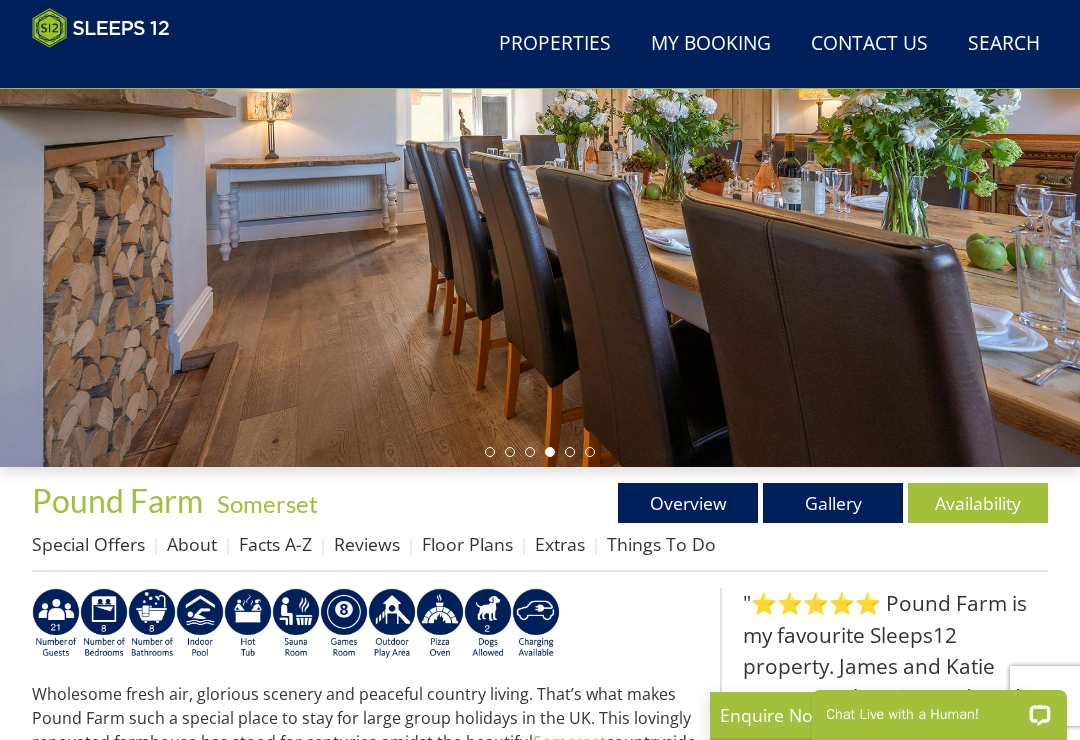 scroll, scrollTop: 268, scrollLeft: 0, axis: vertical 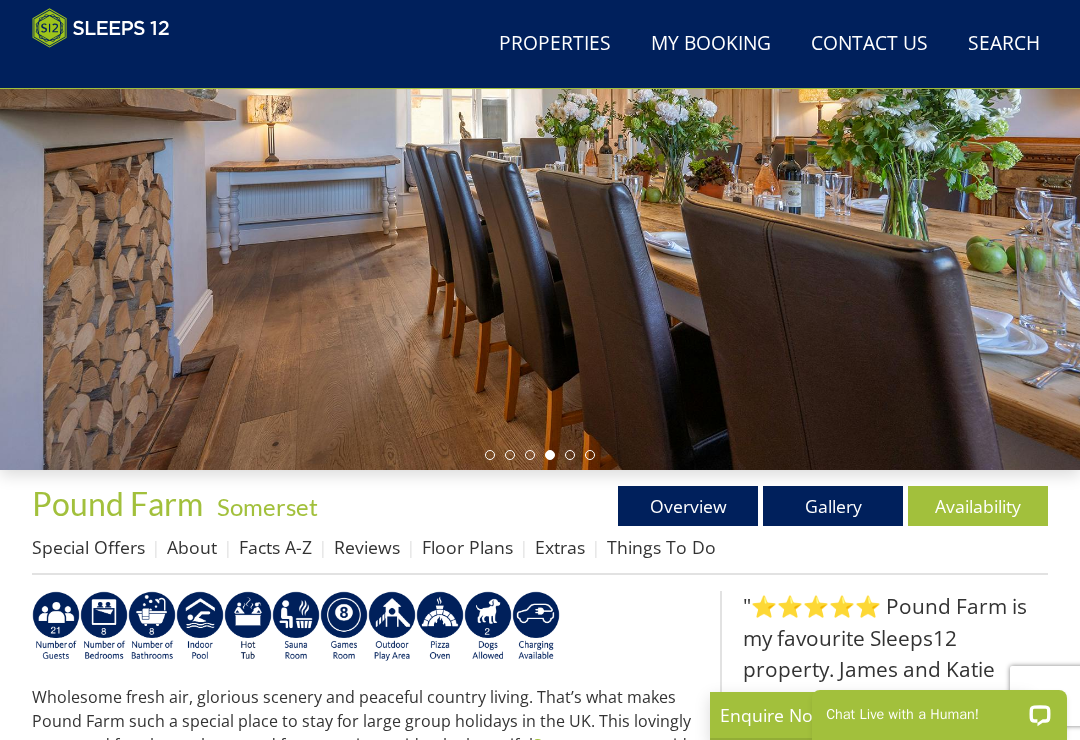 click on "Availability" at bounding box center [978, 506] 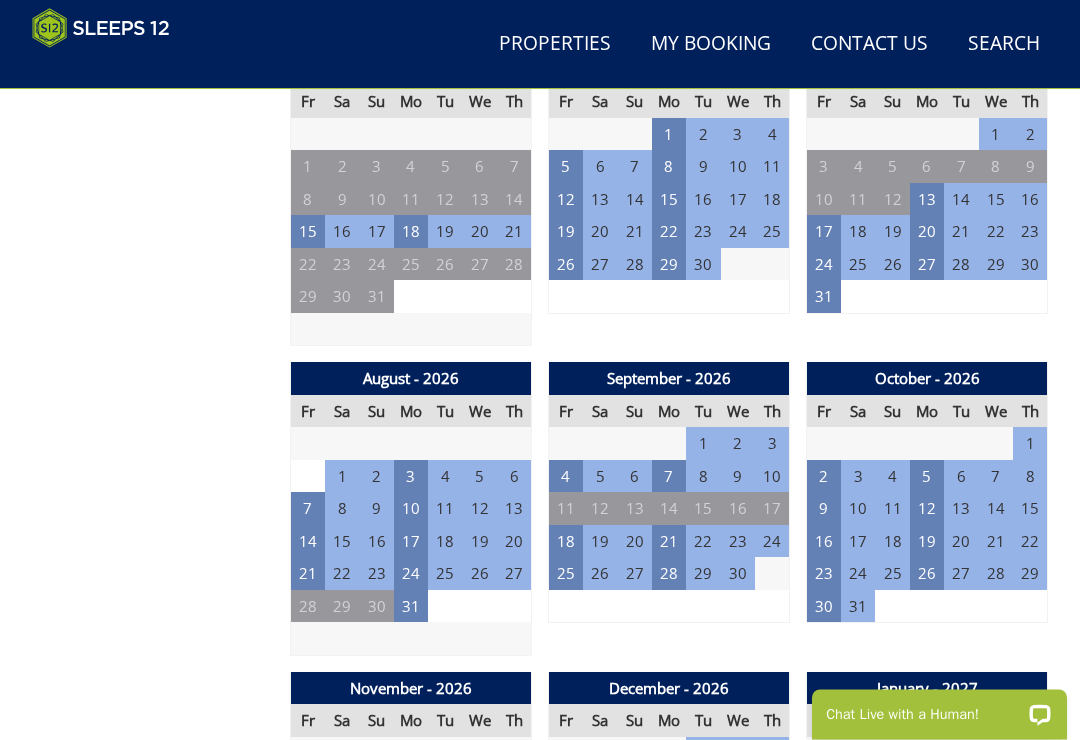 scroll, scrollTop: 1737, scrollLeft: 0, axis: vertical 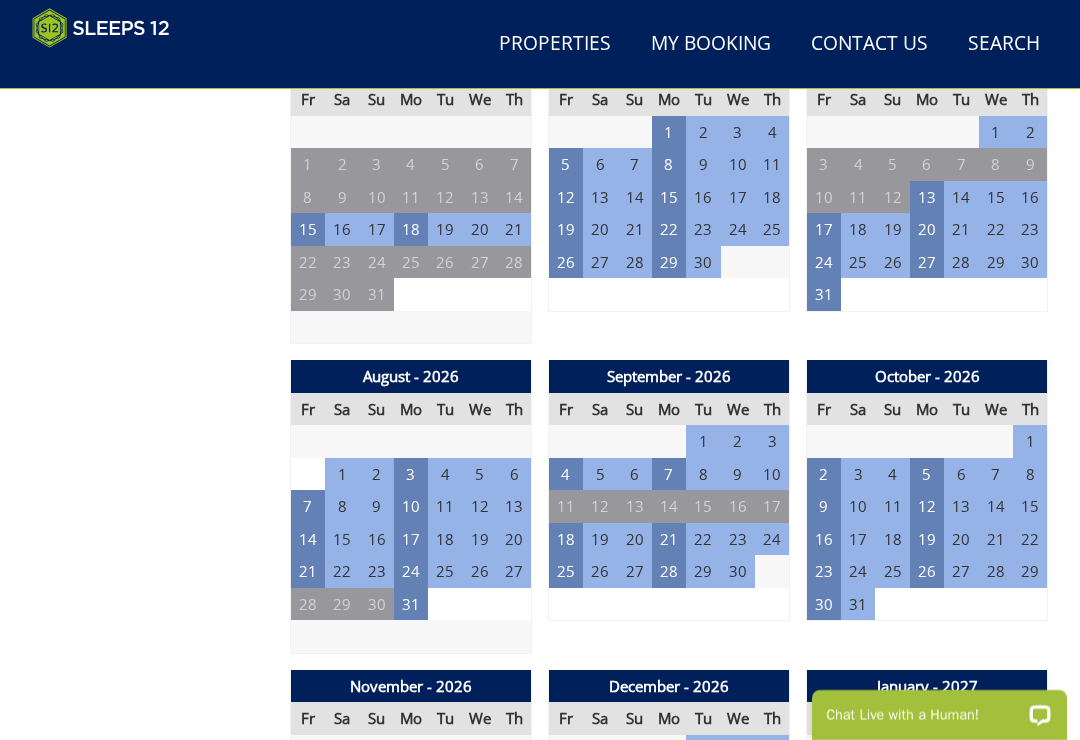 click on "14" at bounding box center (308, 539) 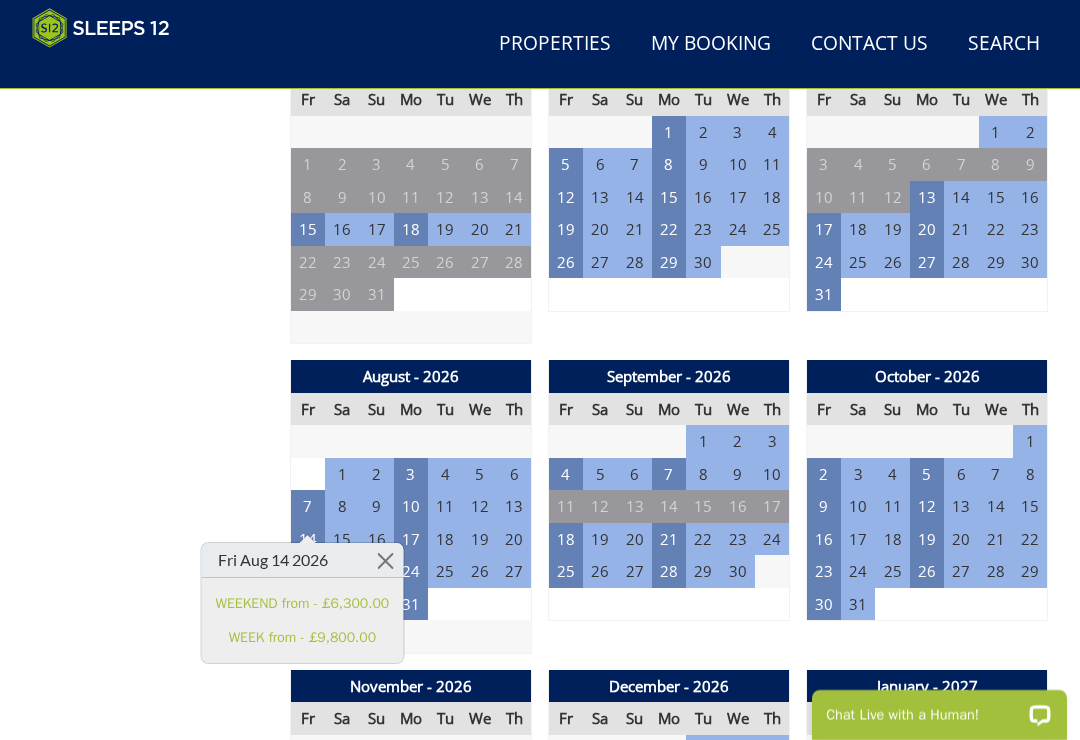 click on "WEEKEND from  - £6,300.00" at bounding box center (303, 603) 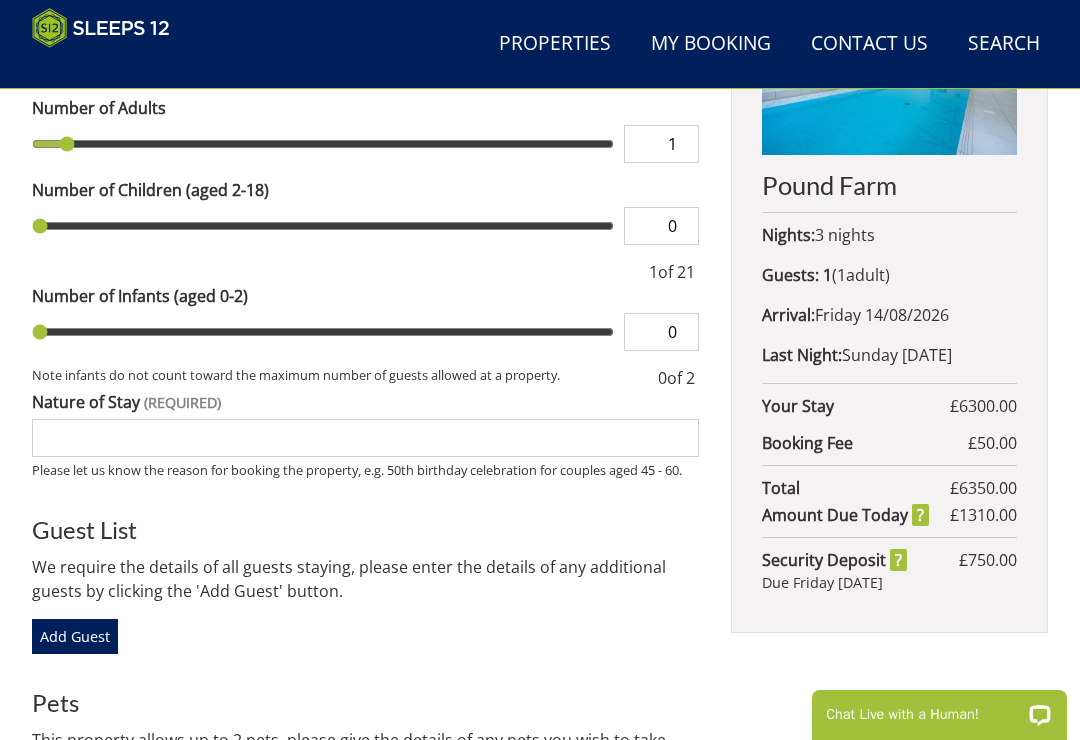scroll, scrollTop: 0, scrollLeft: 0, axis: both 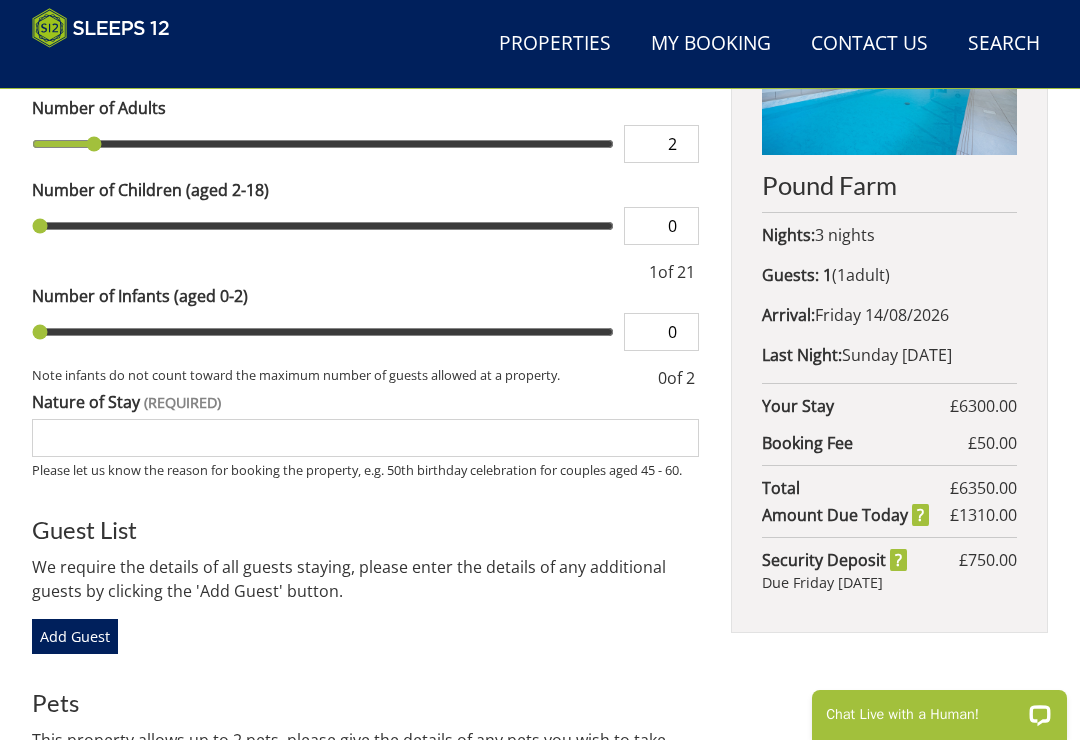 type on "3" 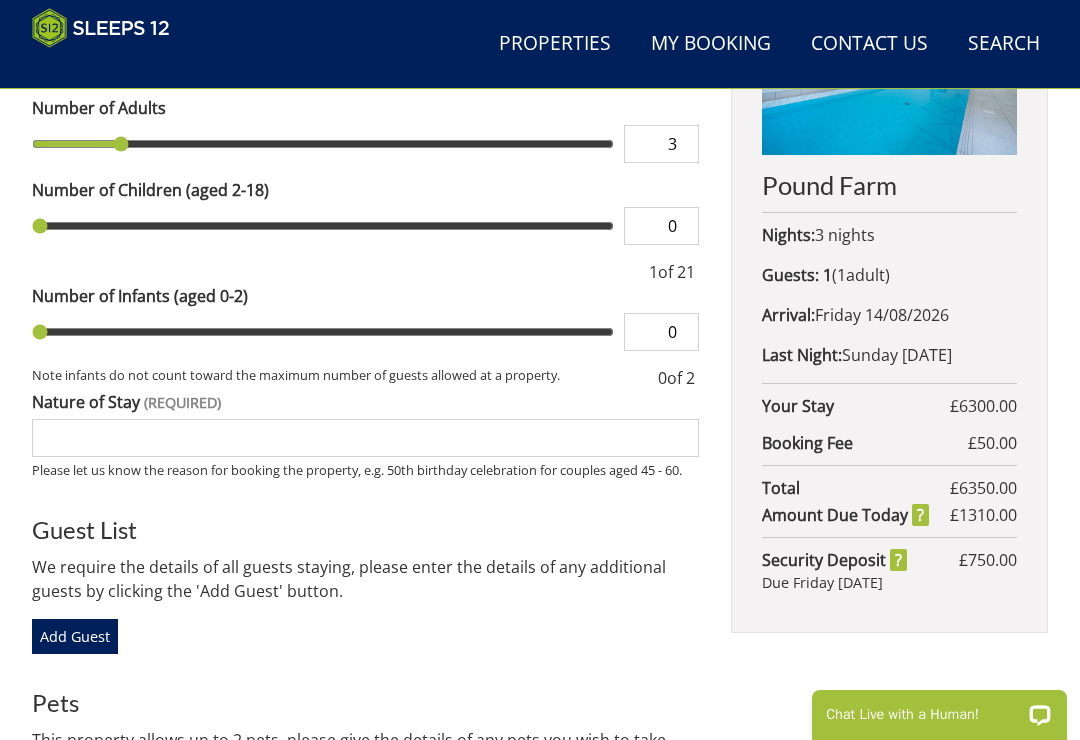 type on "4" 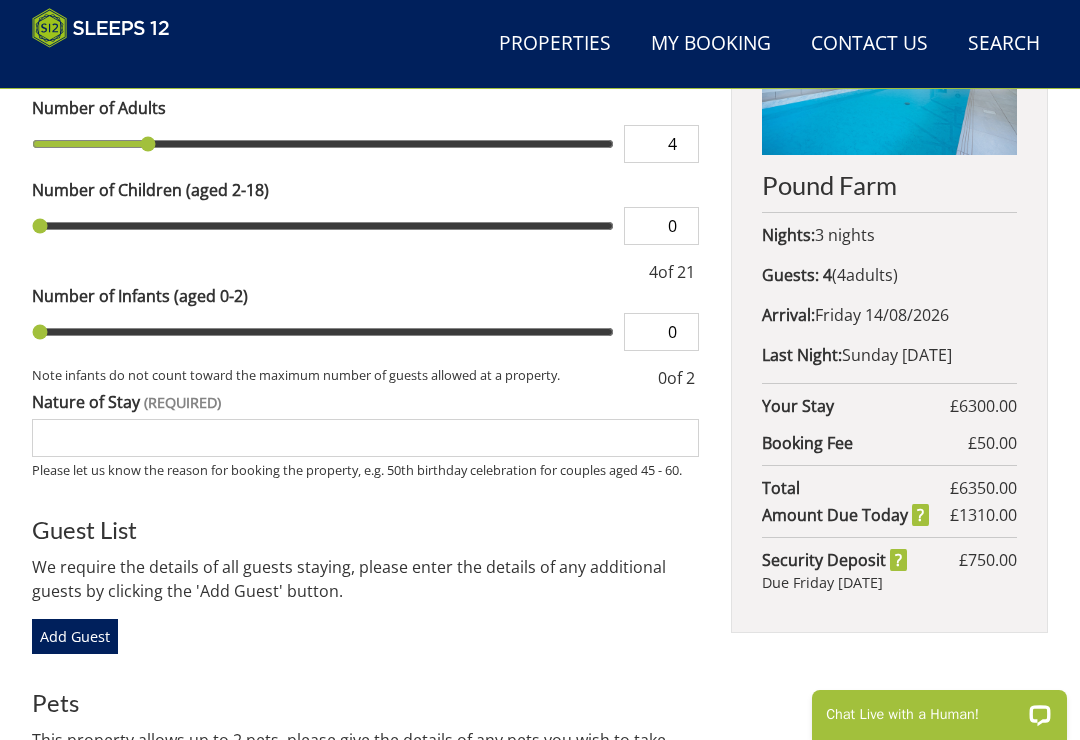type on "5" 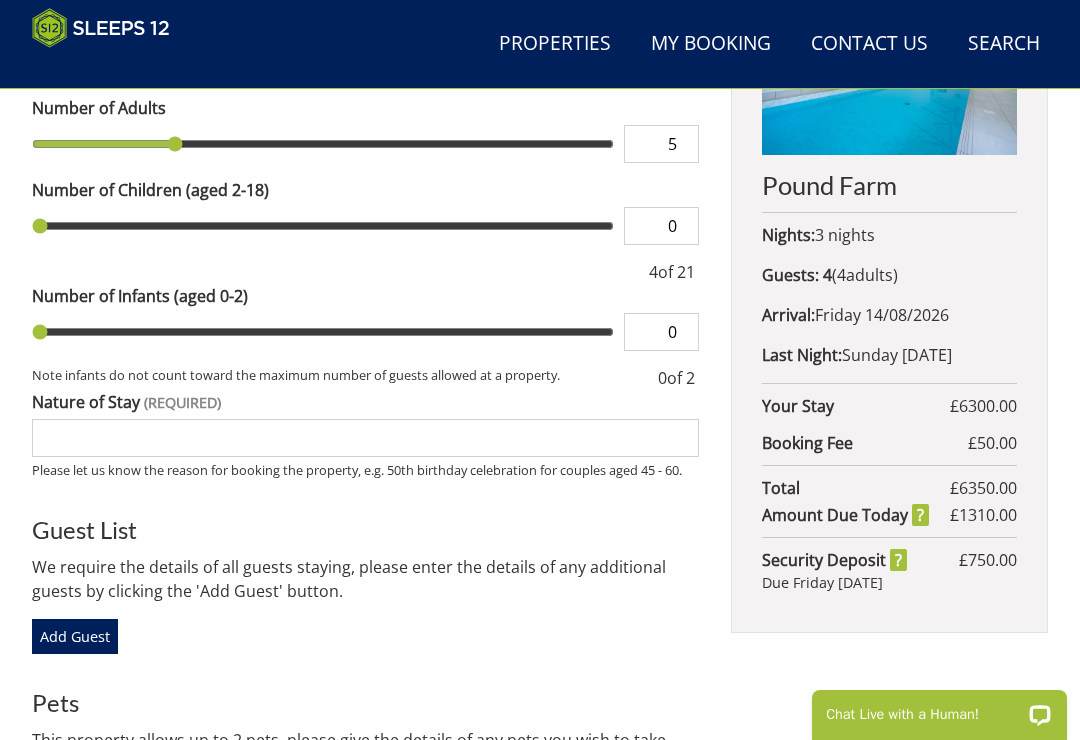 type on "6" 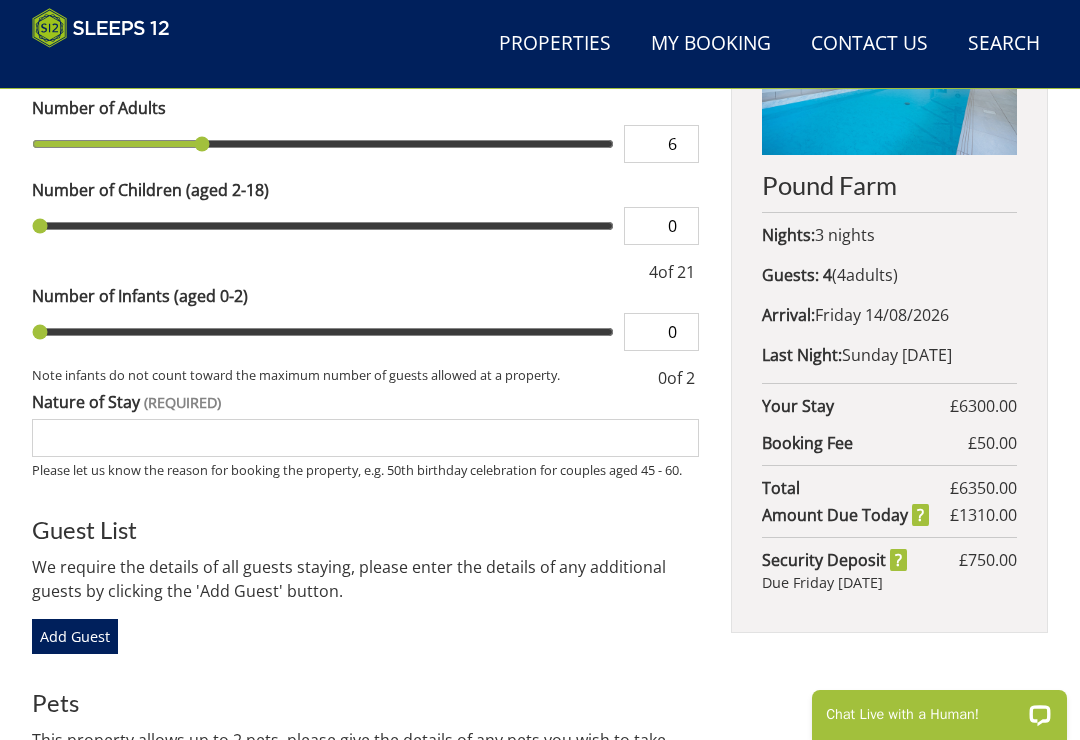 type on "7" 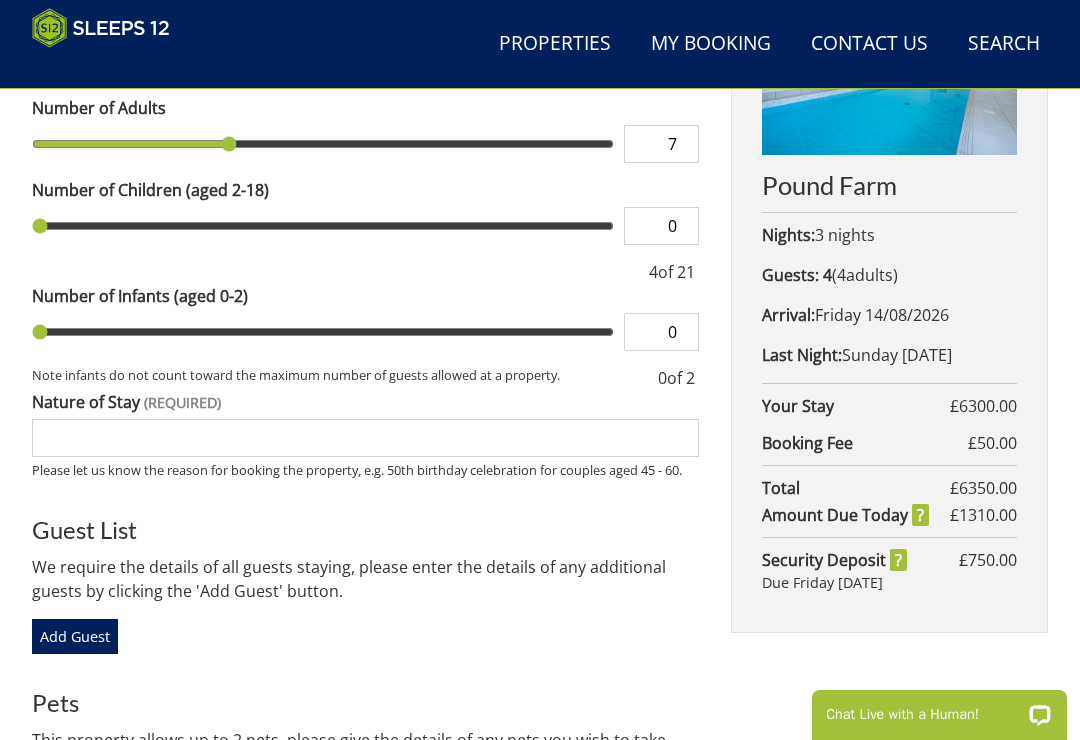 type on "8" 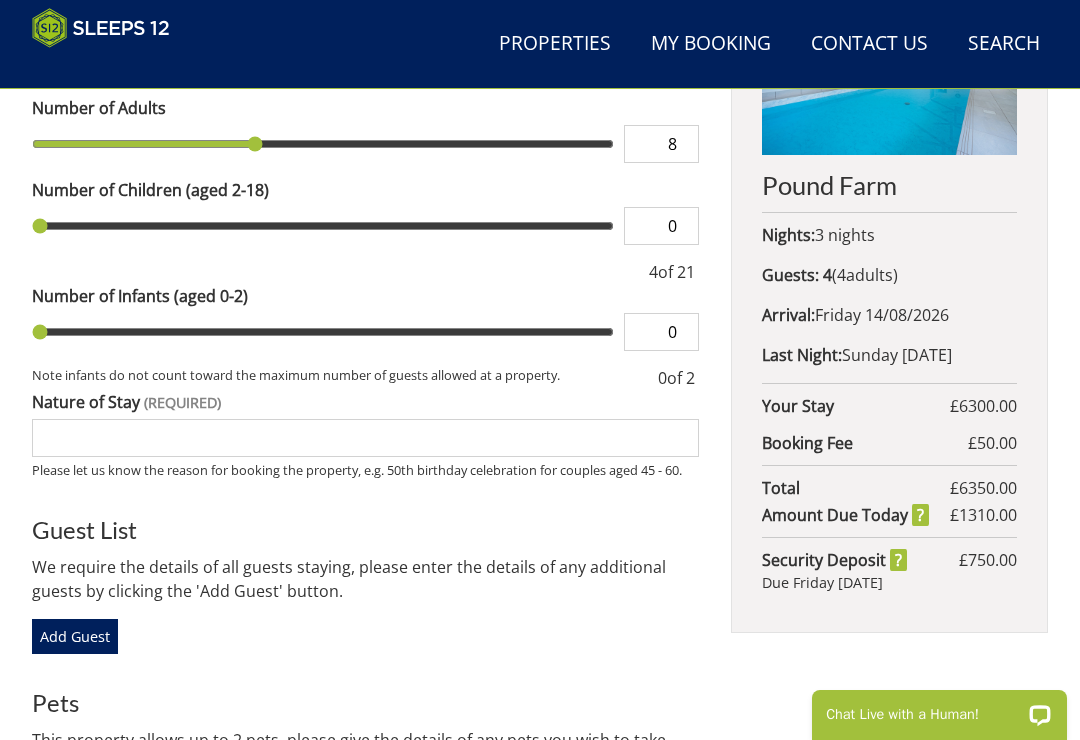 type on "9" 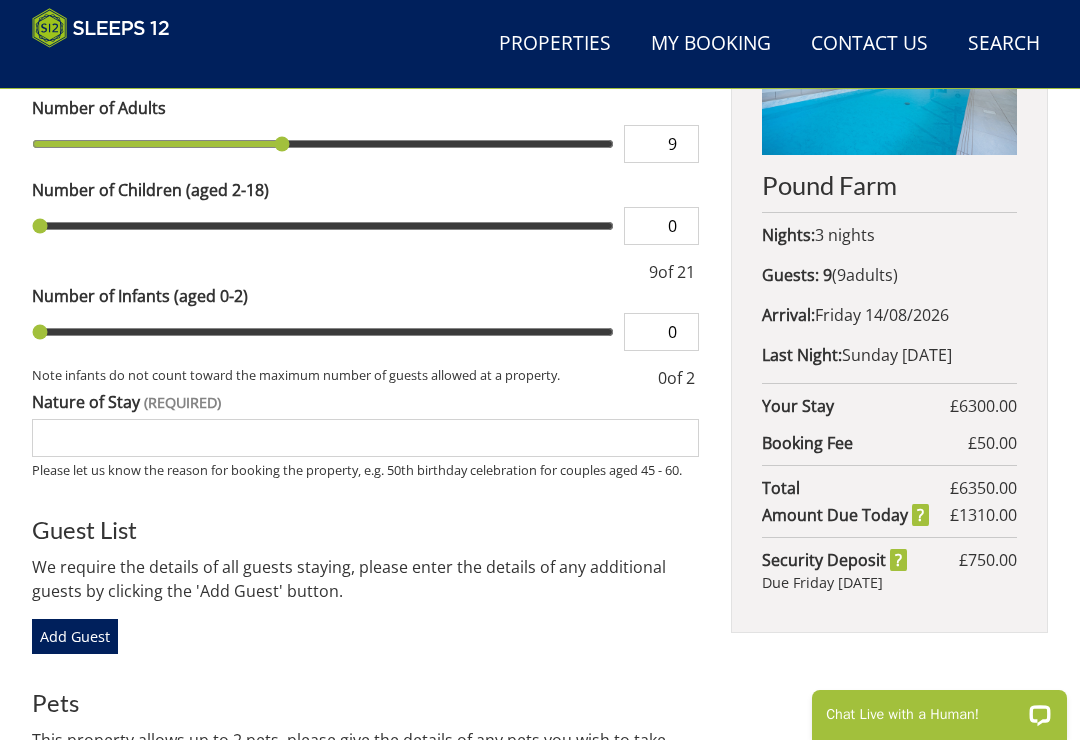 type on "10" 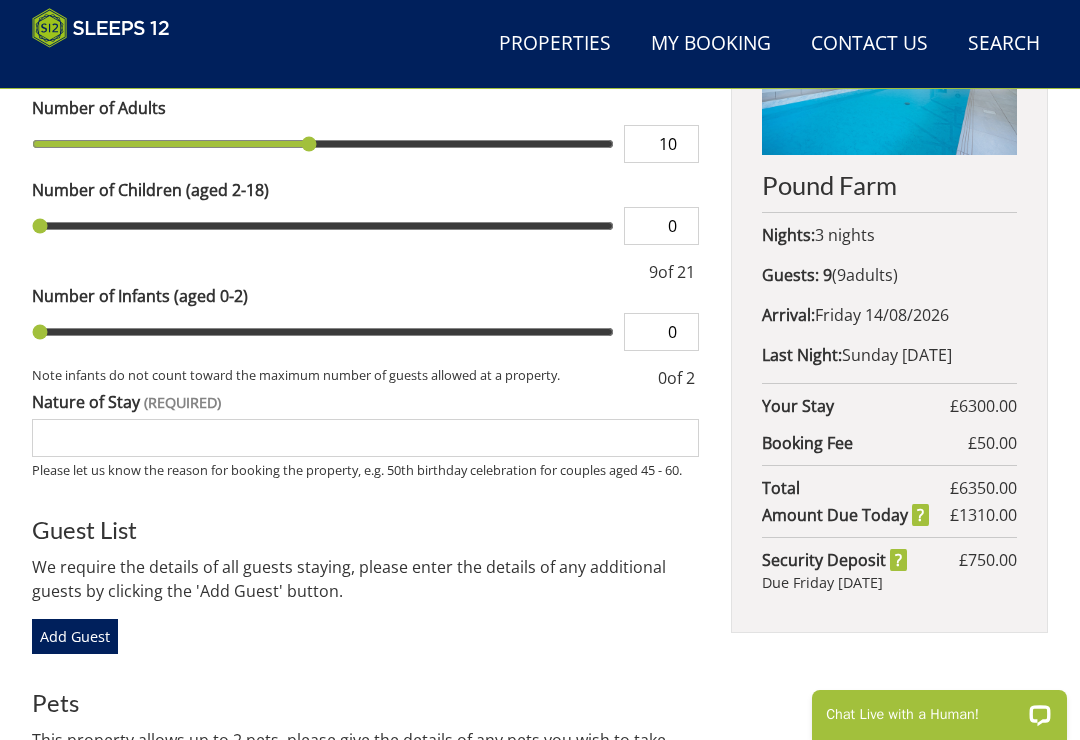 type on "11" 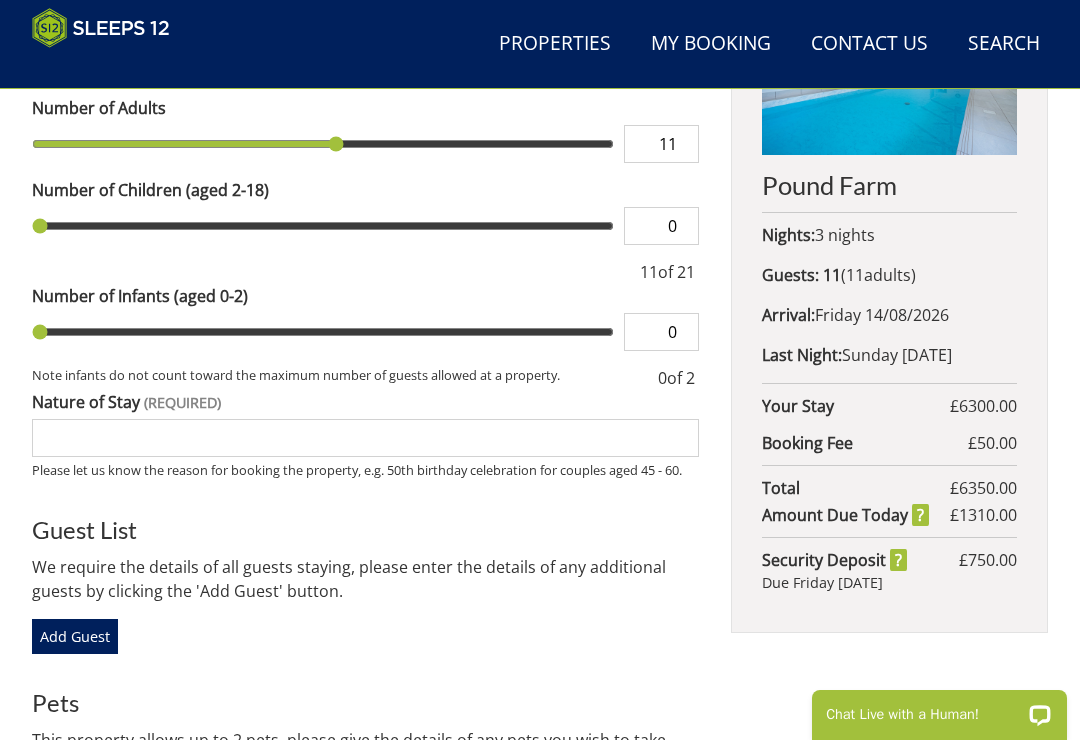 type on "10" 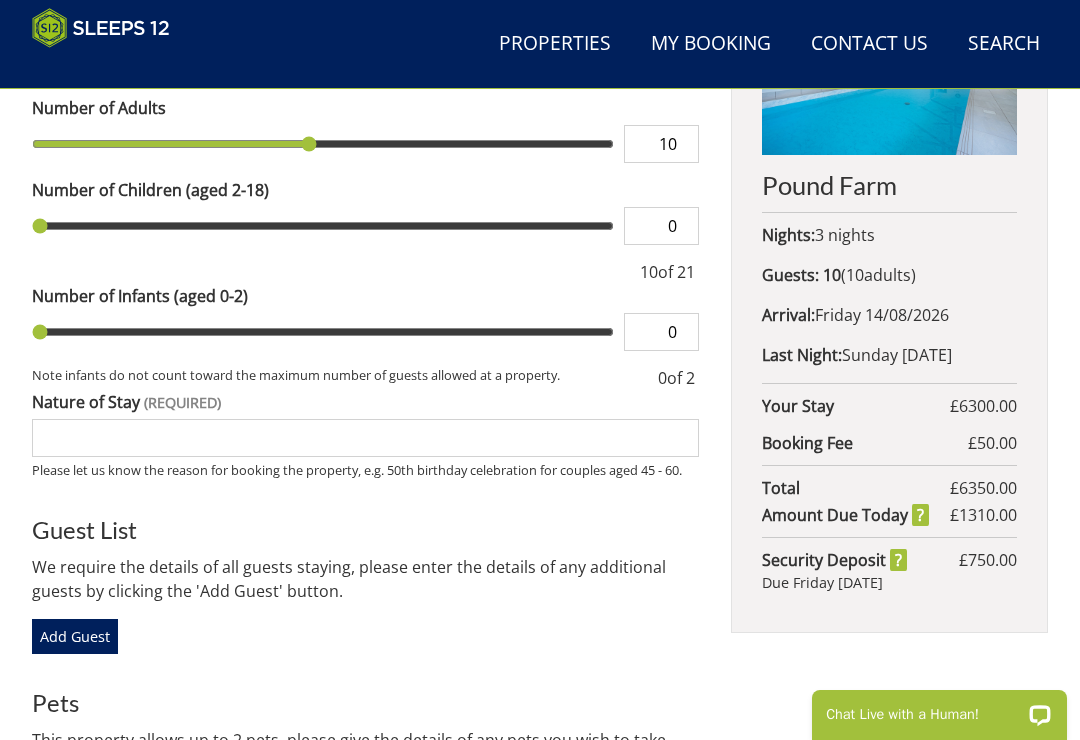 type on "10" 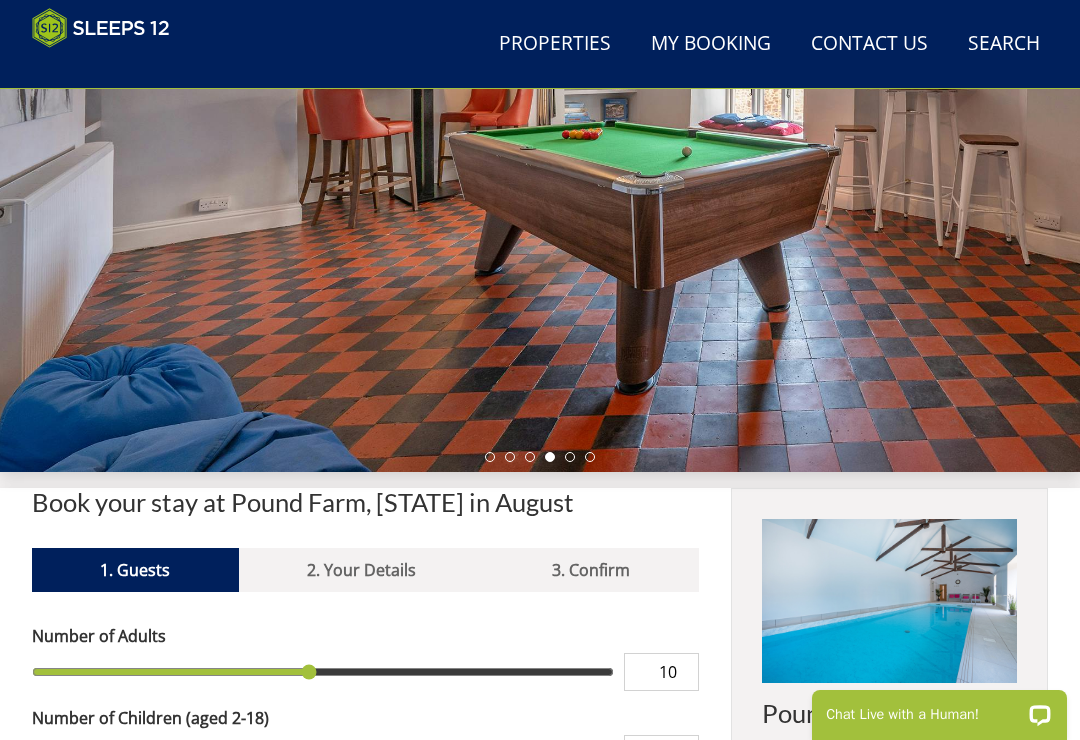 scroll, scrollTop: 0, scrollLeft: 0, axis: both 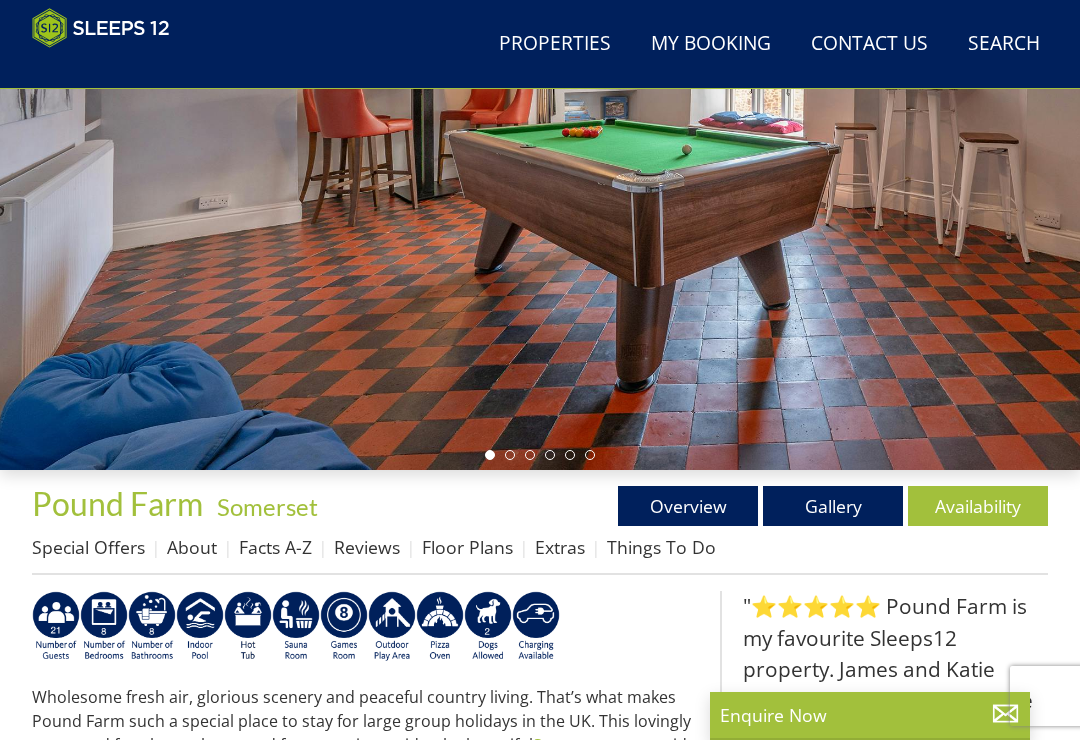select on "20" 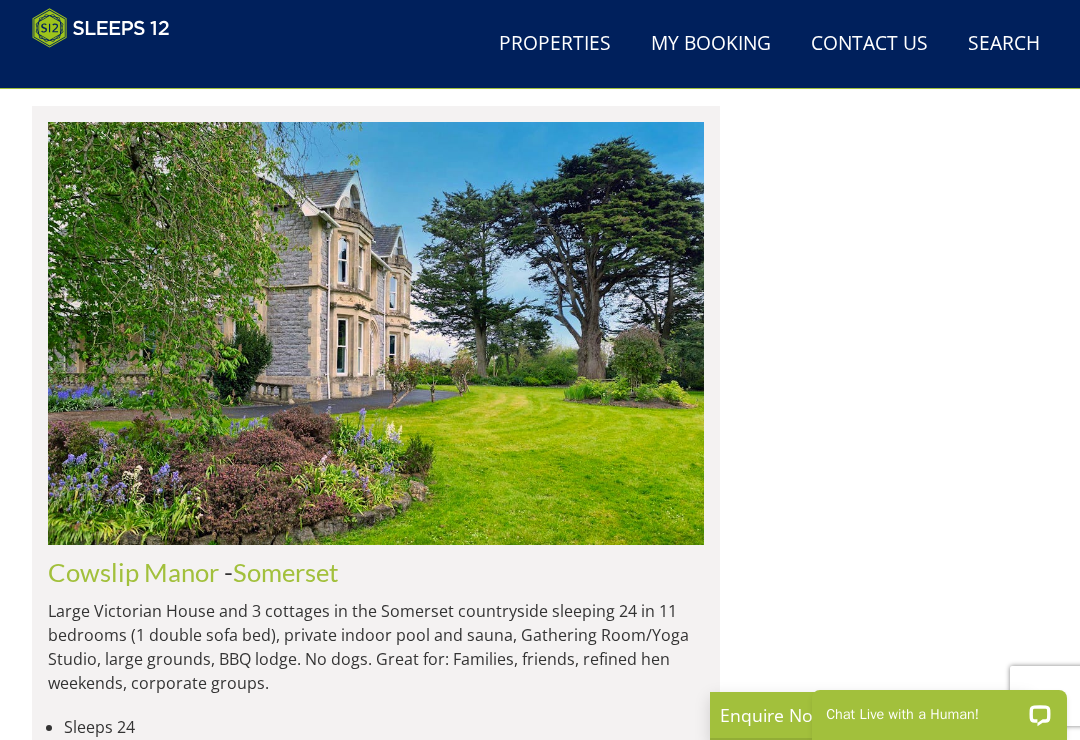 scroll, scrollTop: 0, scrollLeft: 0, axis: both 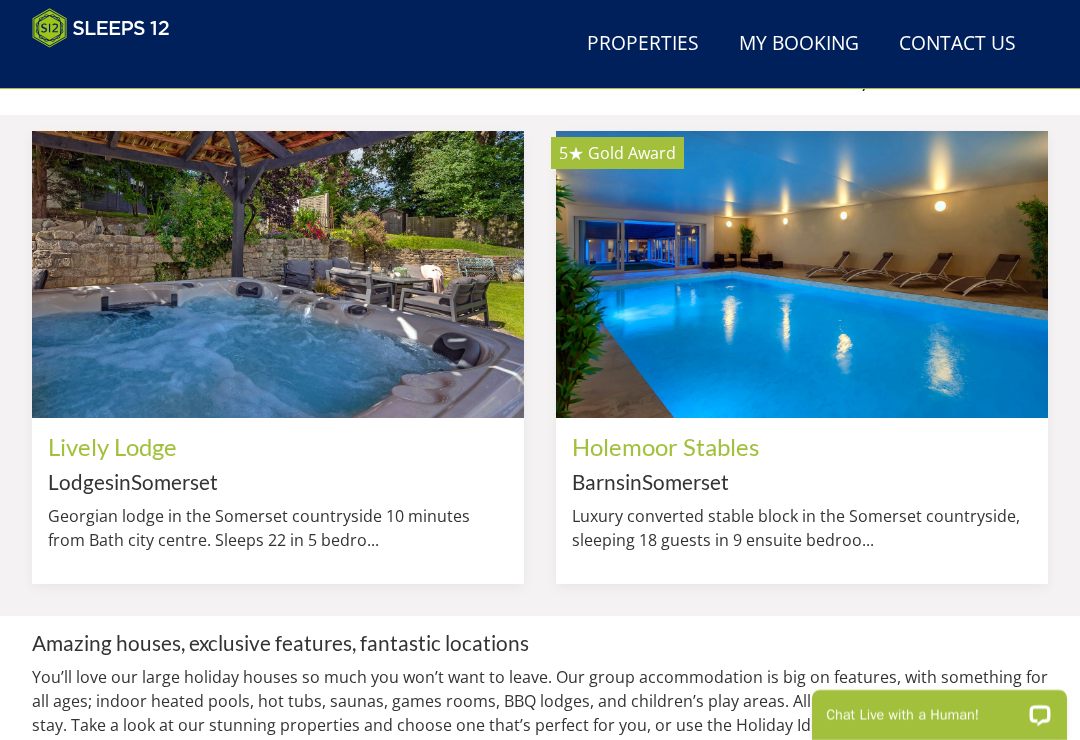click at bounding box center (278, 274) 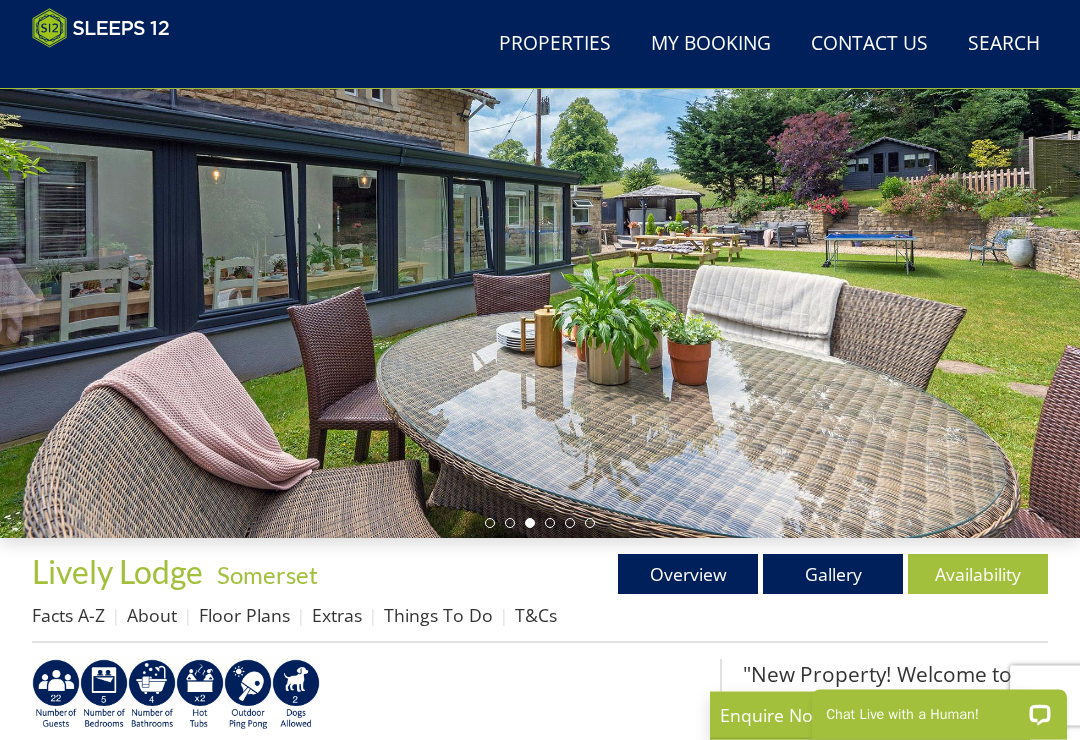 scroll, scrollTop: 194, scrollLeft: 0, axis: vertical 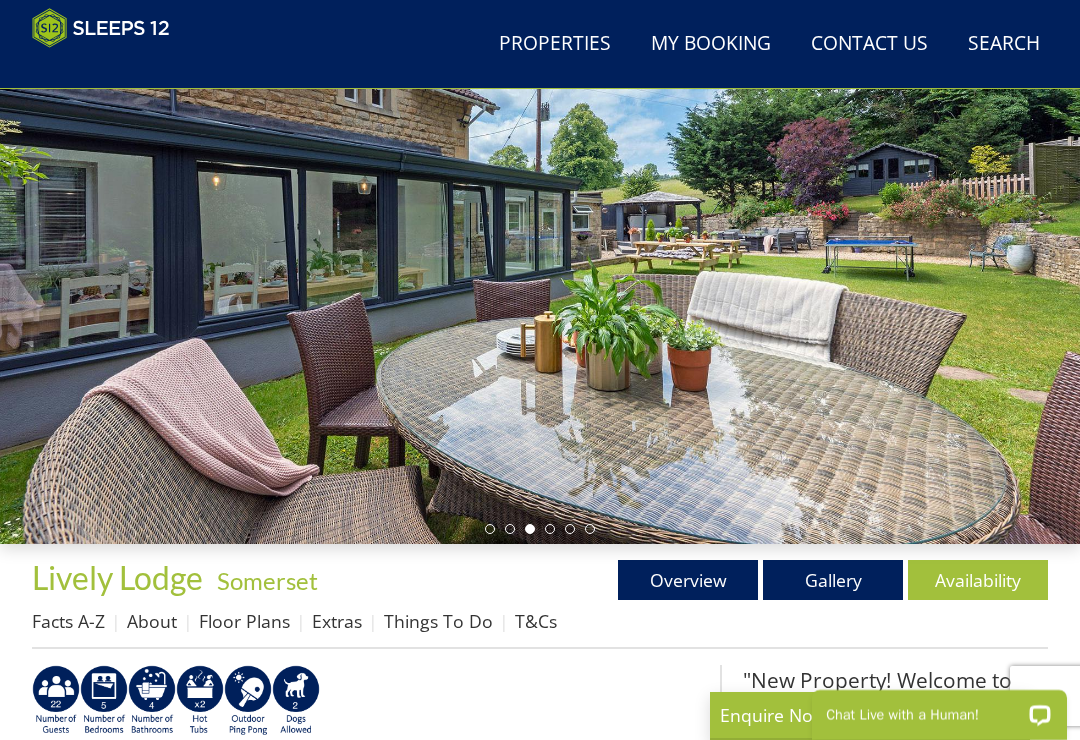 click at bounding box center (540, 241) 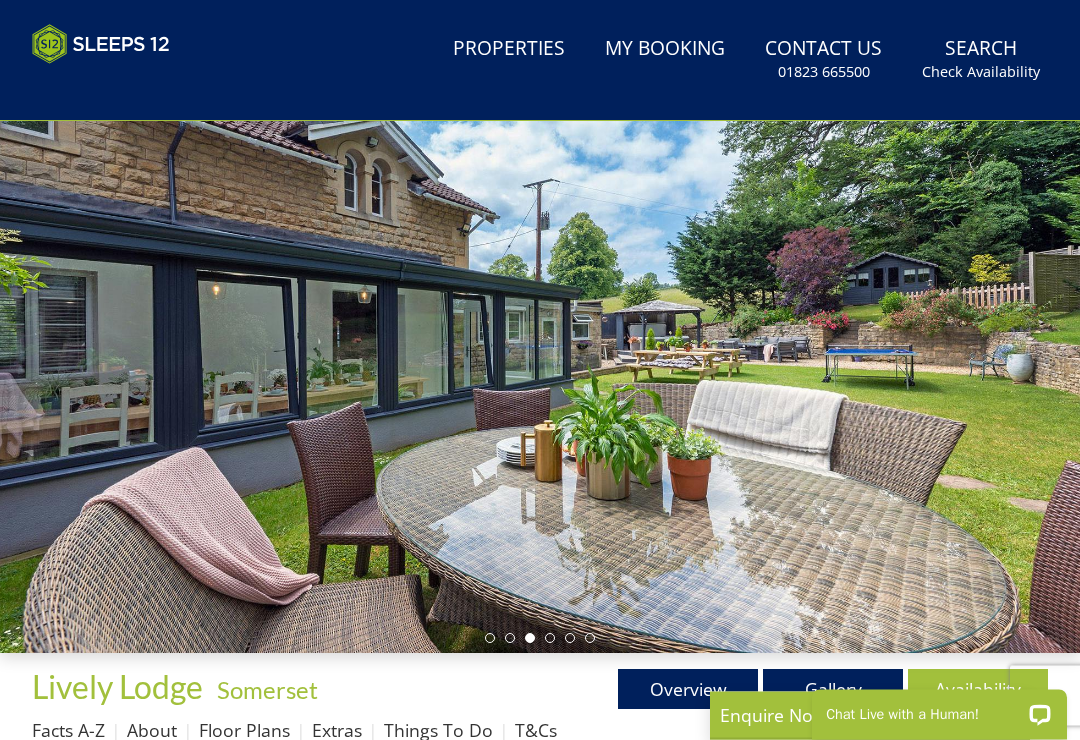 scroll, scrollTop: 0, scrollLeft: 0, axis: both 